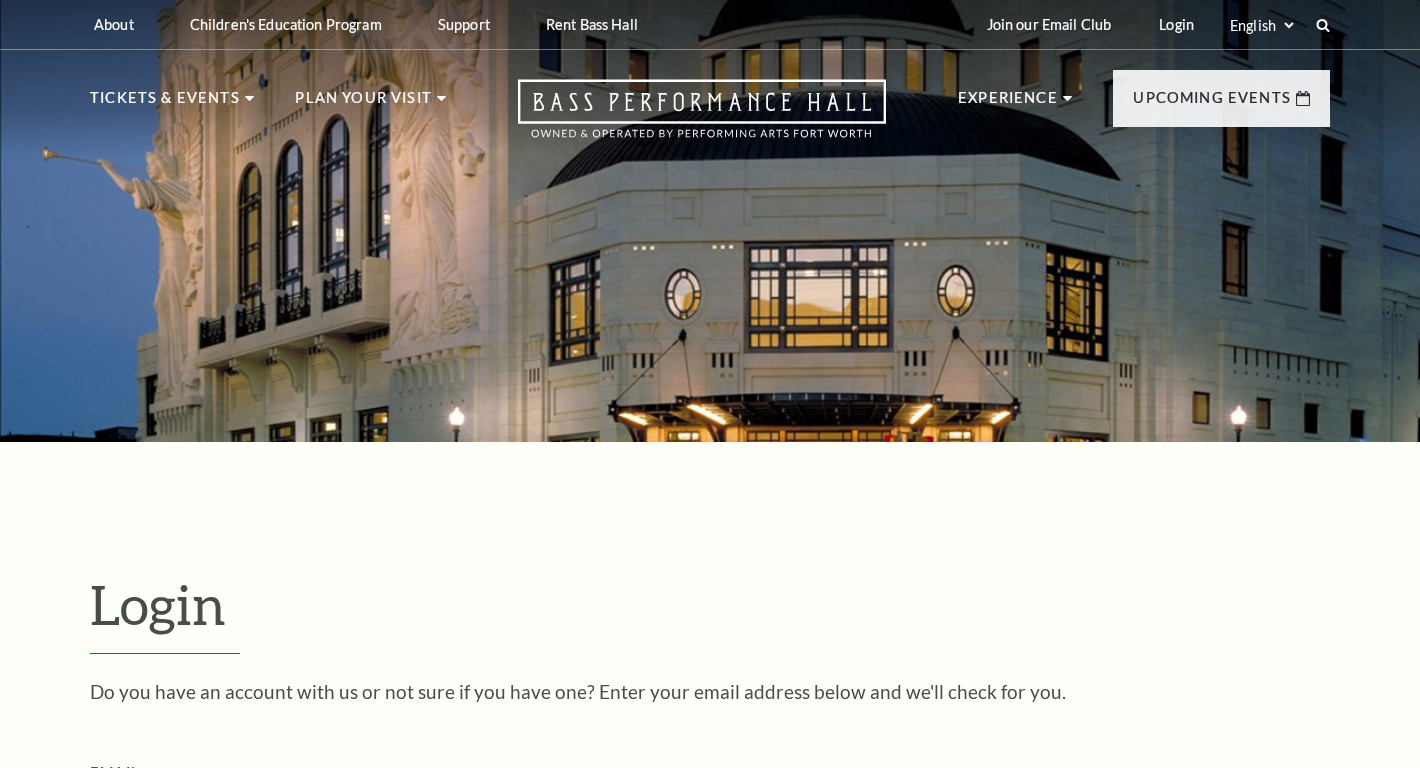 scroll, scrollTop: 572, scrollLeft: 0, axis: vertical 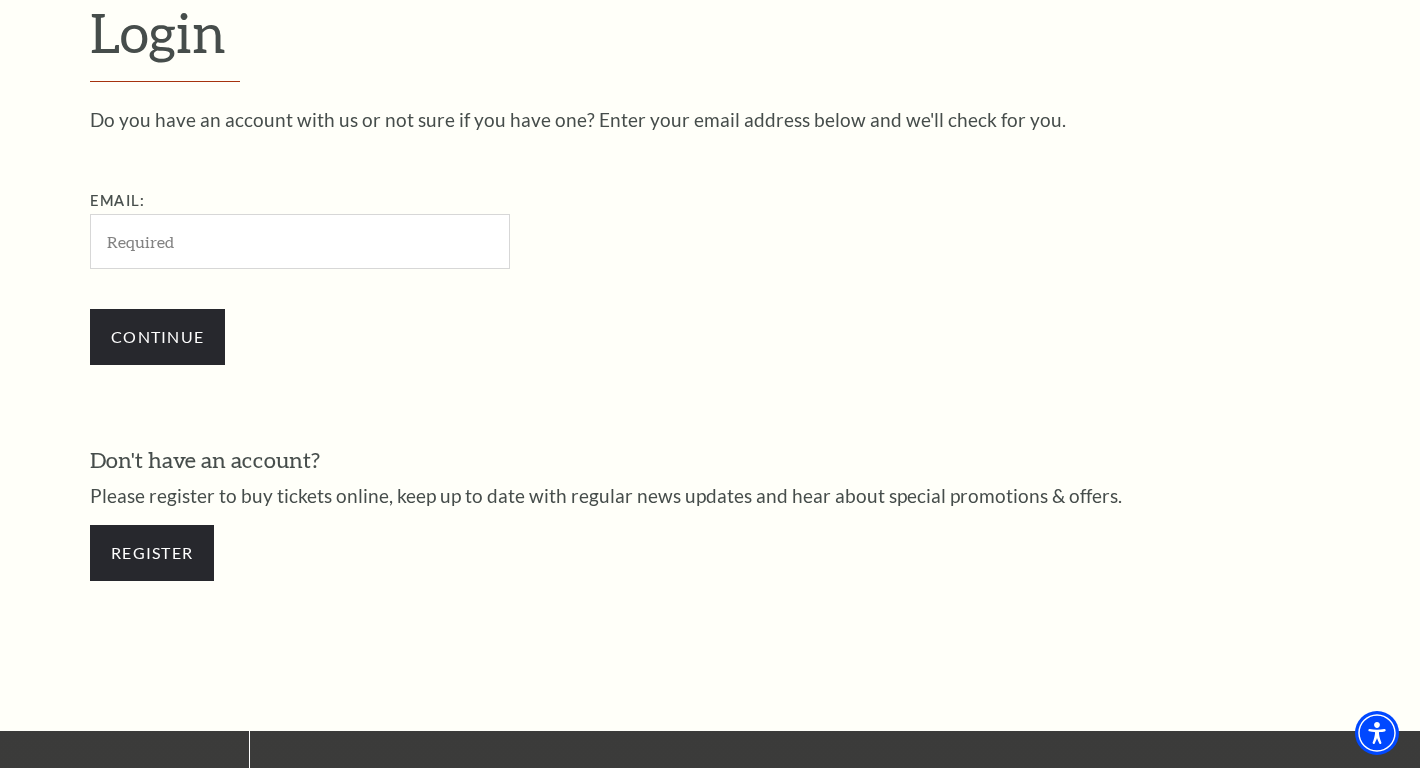 click on "Email:" at bounding box center (300, 241) 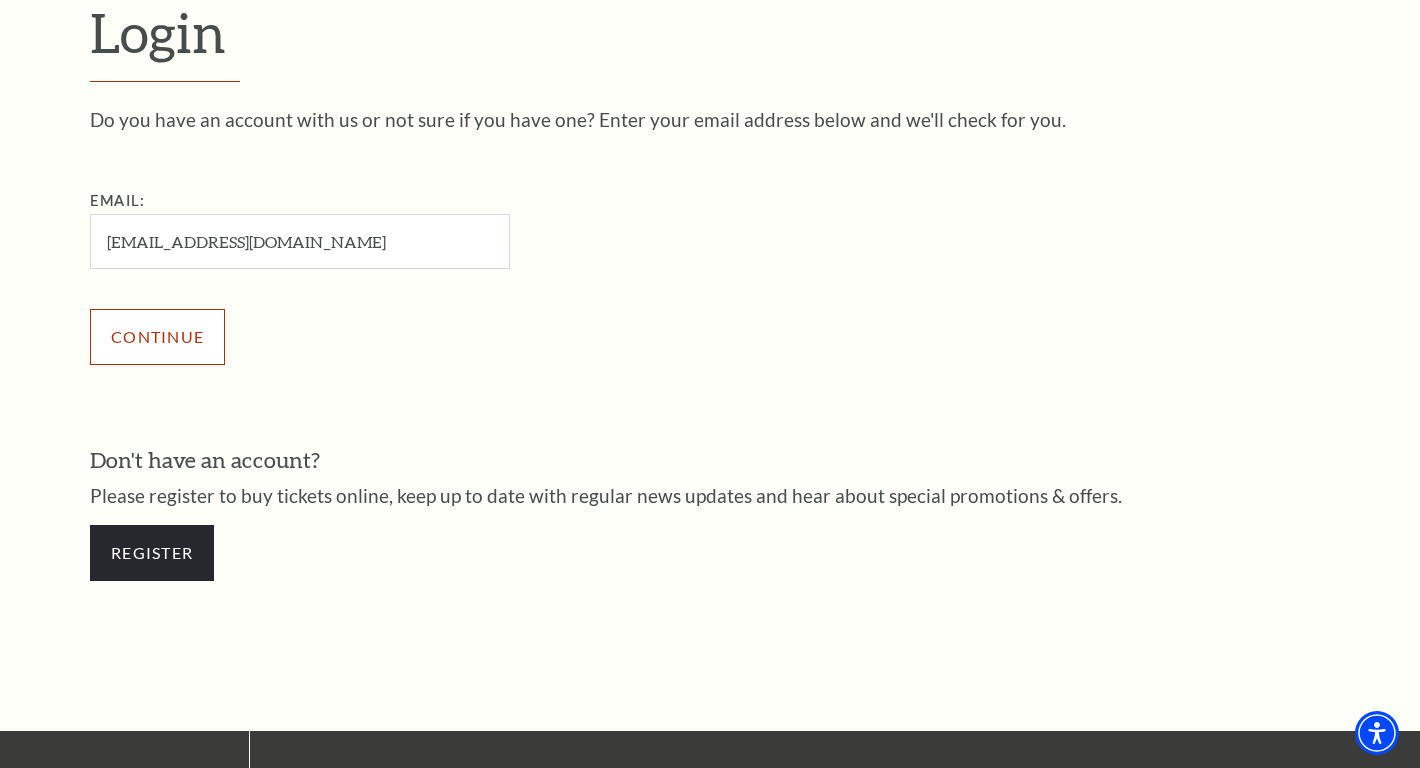 click on "Continue" at bounding box center [157, 337] 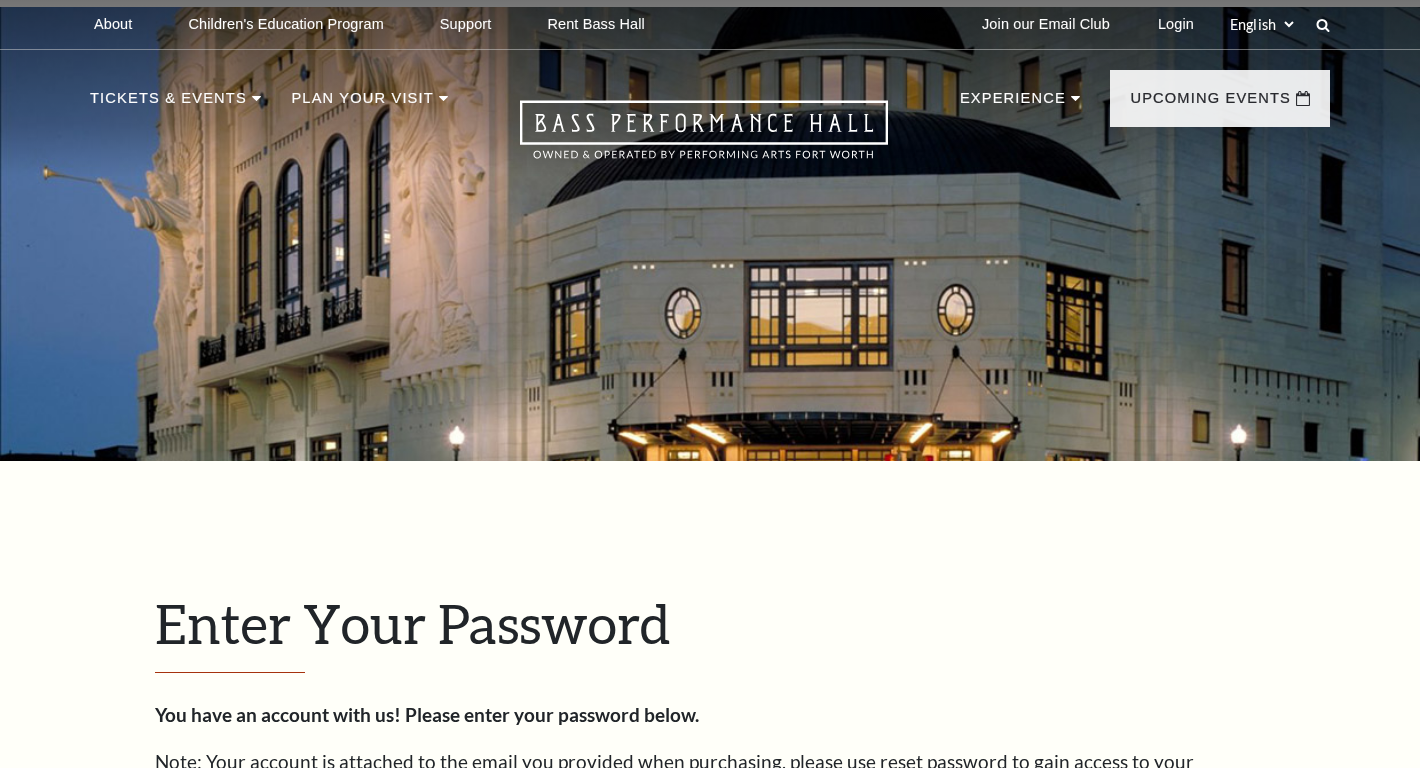 scroll, scrollTop: 624, scrollLeft: 0, axis: vertical 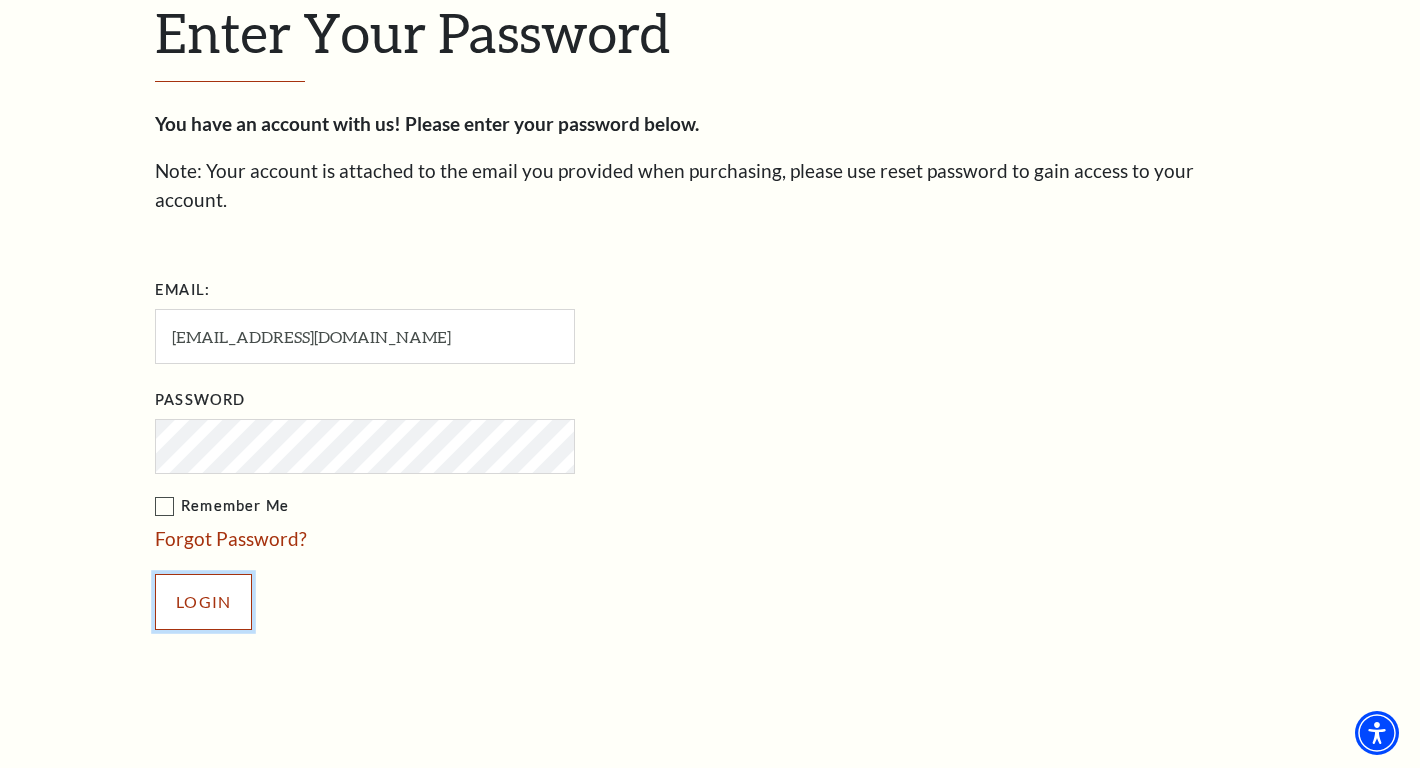 click on "Login" at bounding box center (203, 602) 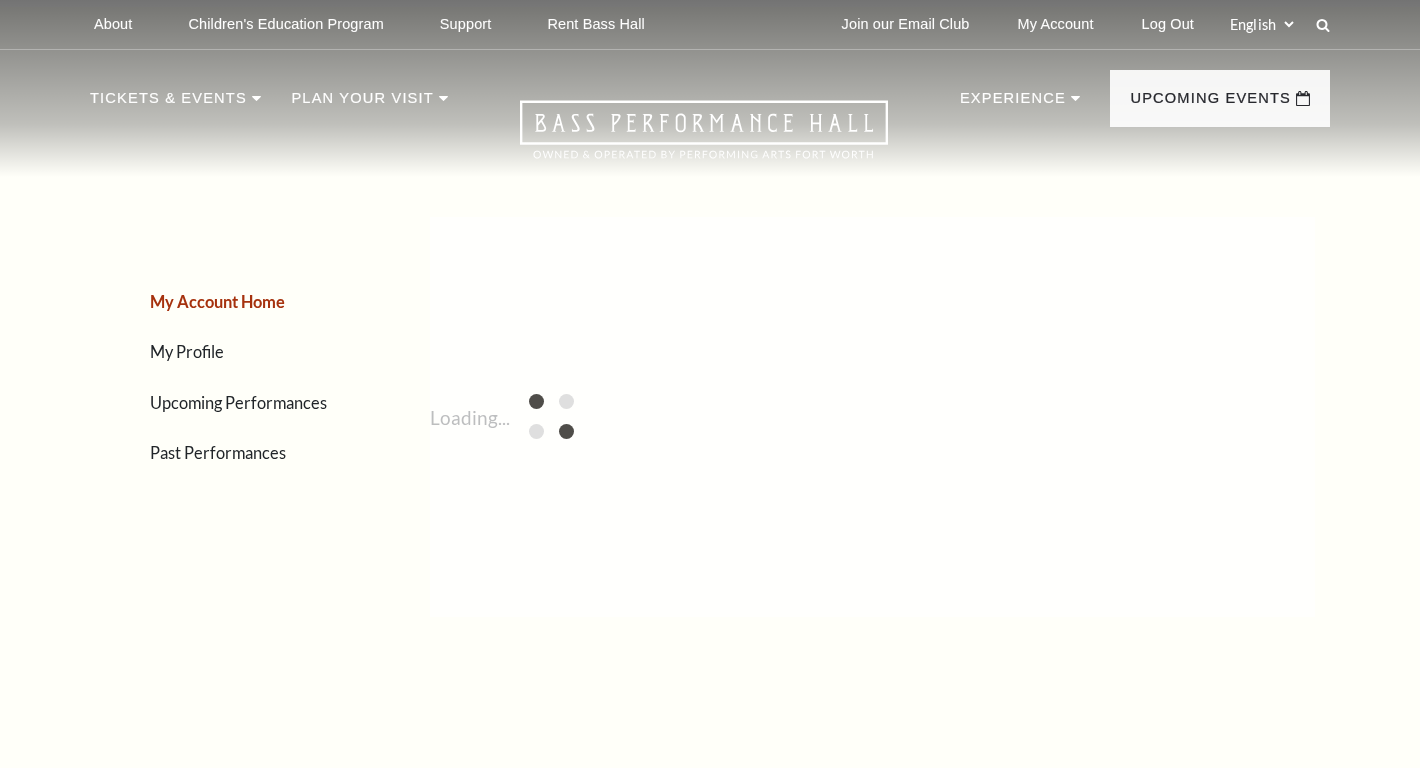 scroll, scrollTop: 0, scrollLeft: 0, axis: both 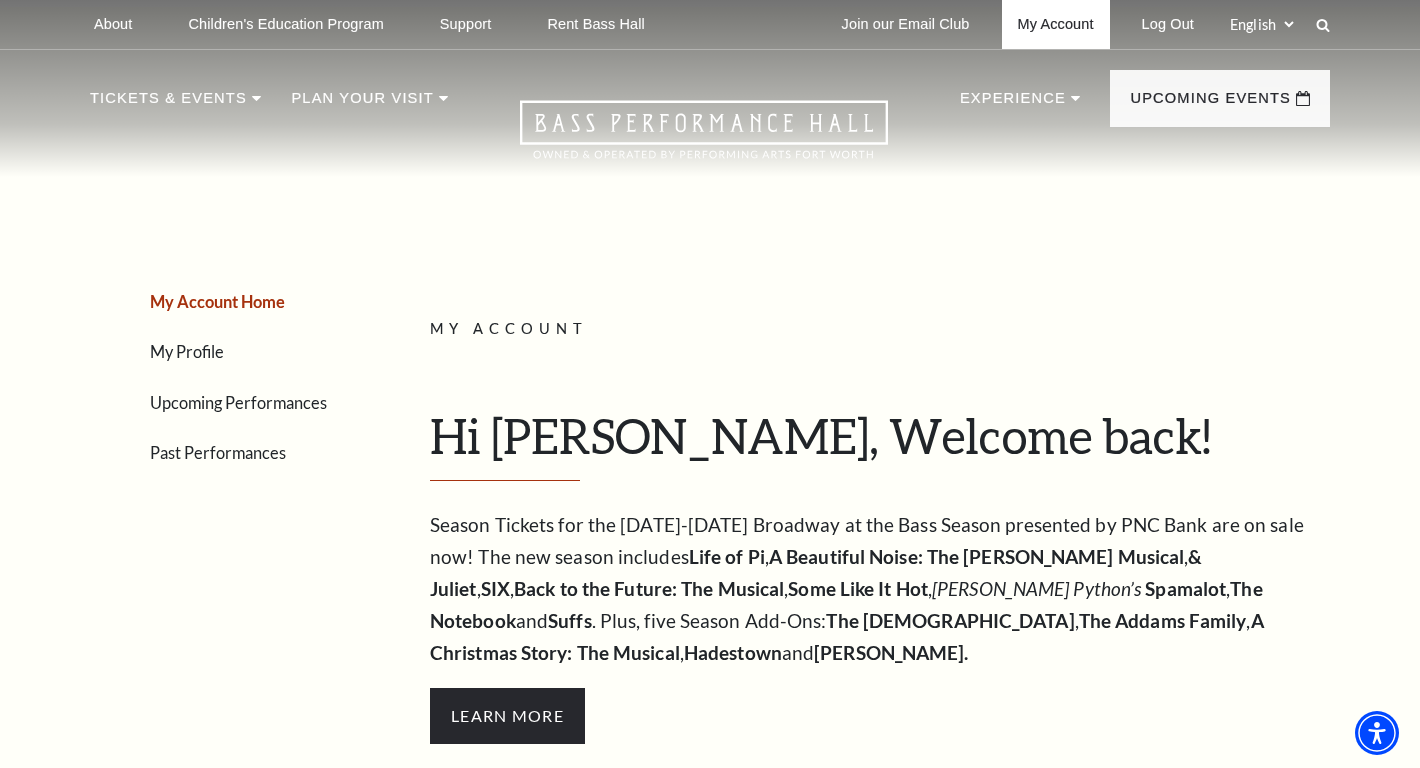 click on "My Account" at bounding box center (1056, 24) 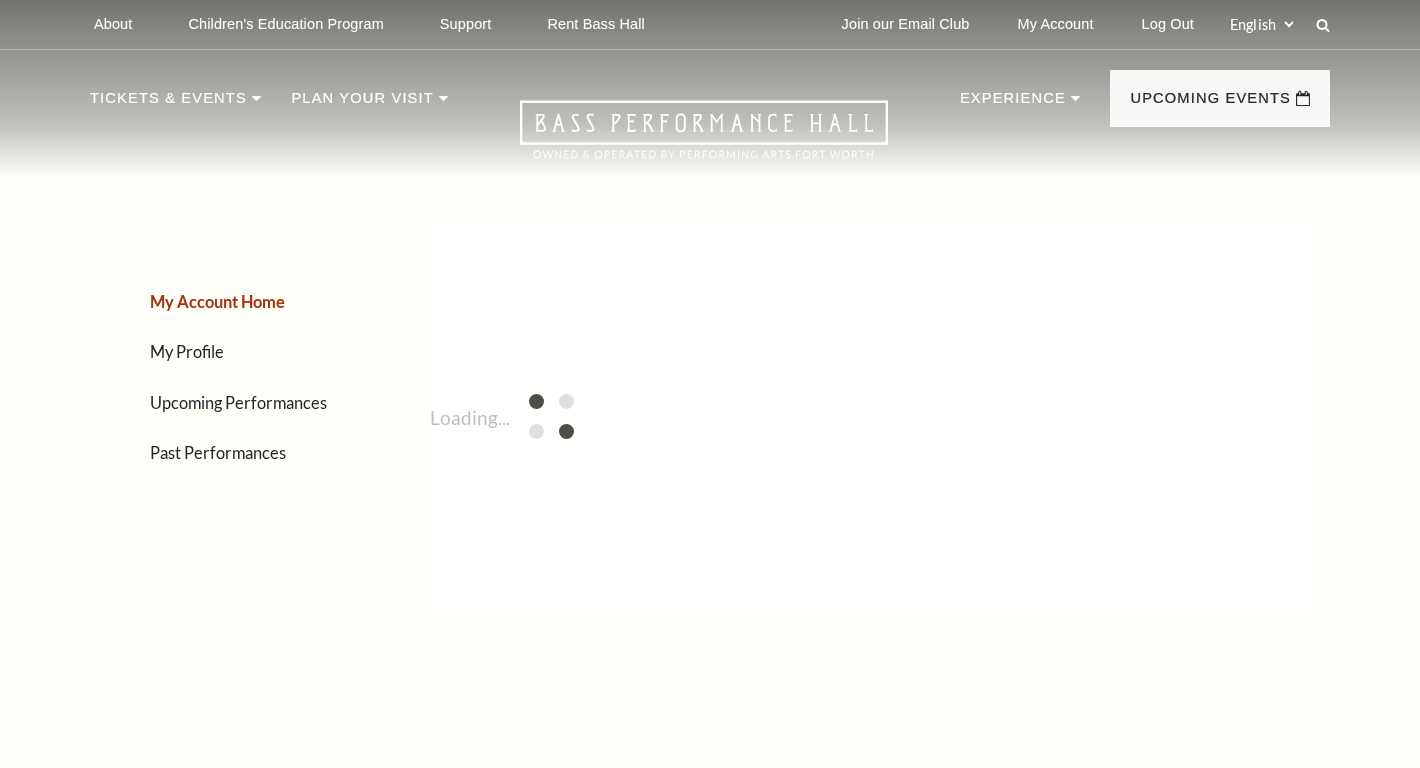 scroll, scrollTop: 0, scrollLeft: 0, axis: both 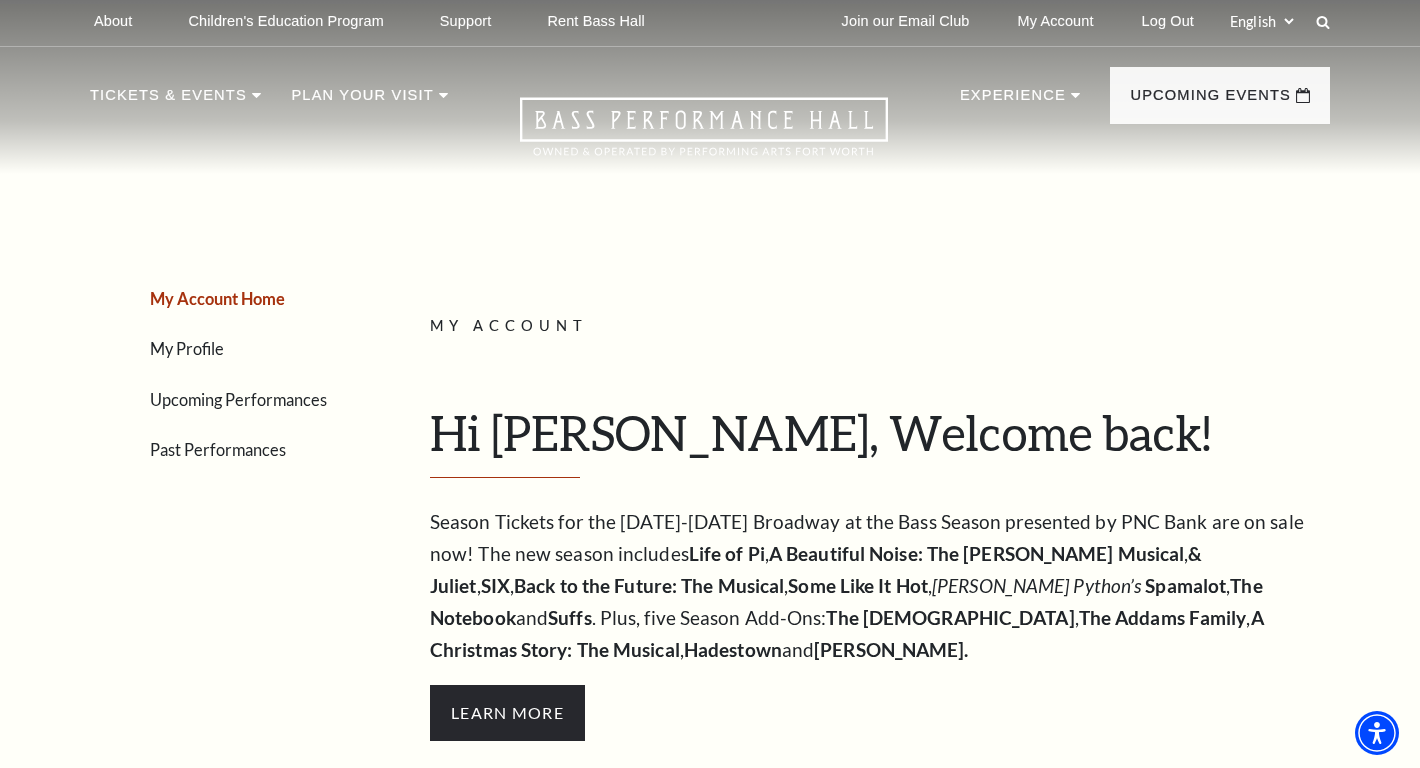 click on "My Profile" at bounding box center (252, 348) 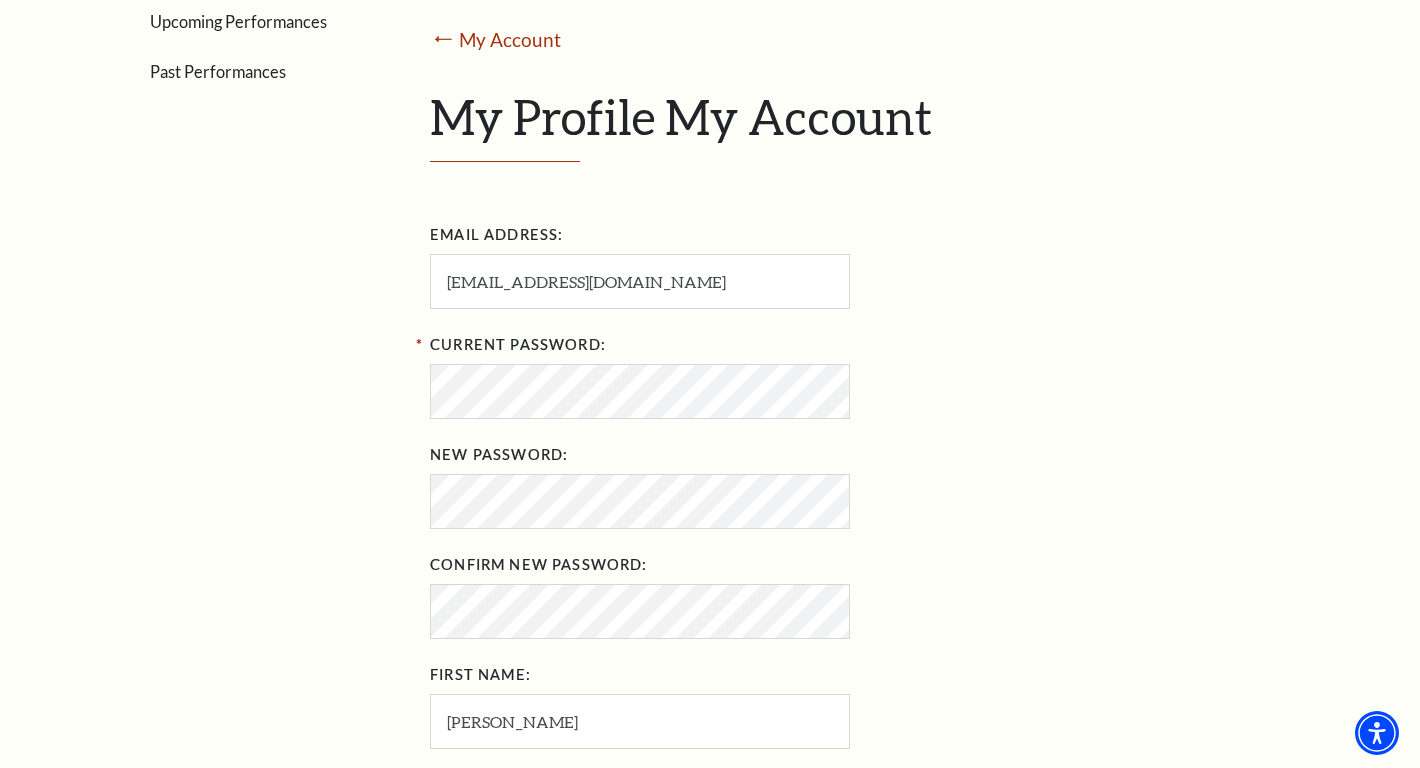 scroll, scrollTop: 0, scrollLeft: 0, axis: both 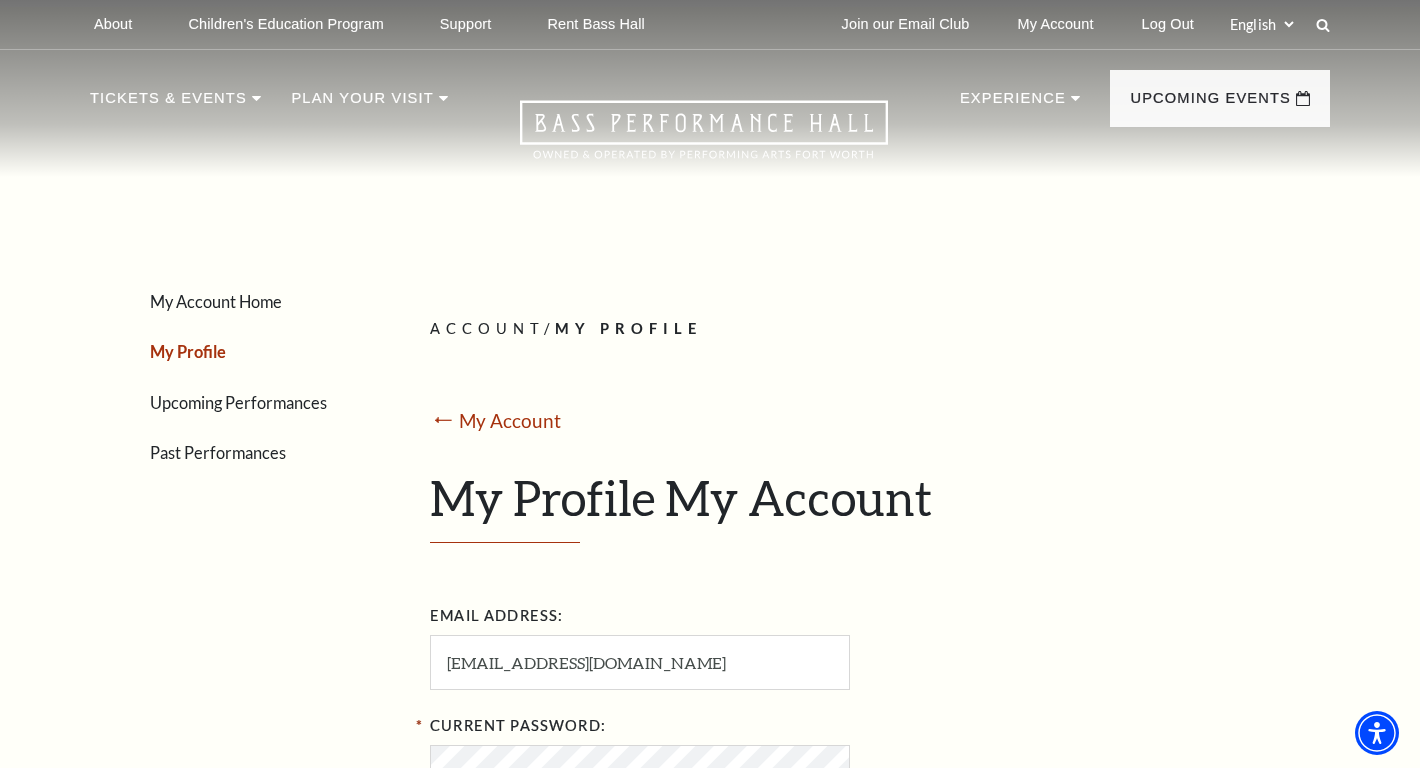 click on "Upcoming Performances" at bounding box center (252, 402) 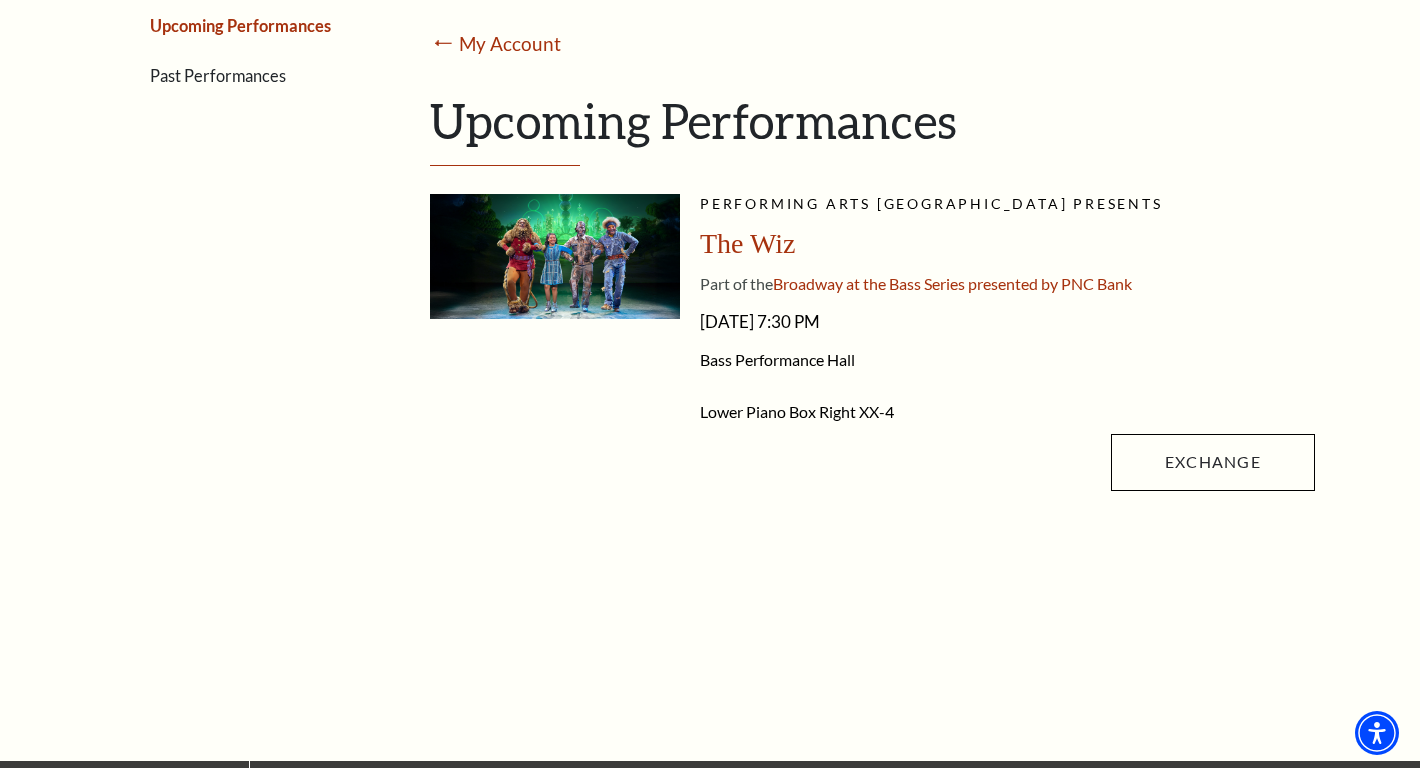 scroll, scrollTop: 379, scrollLeft: 0, axis: vertical 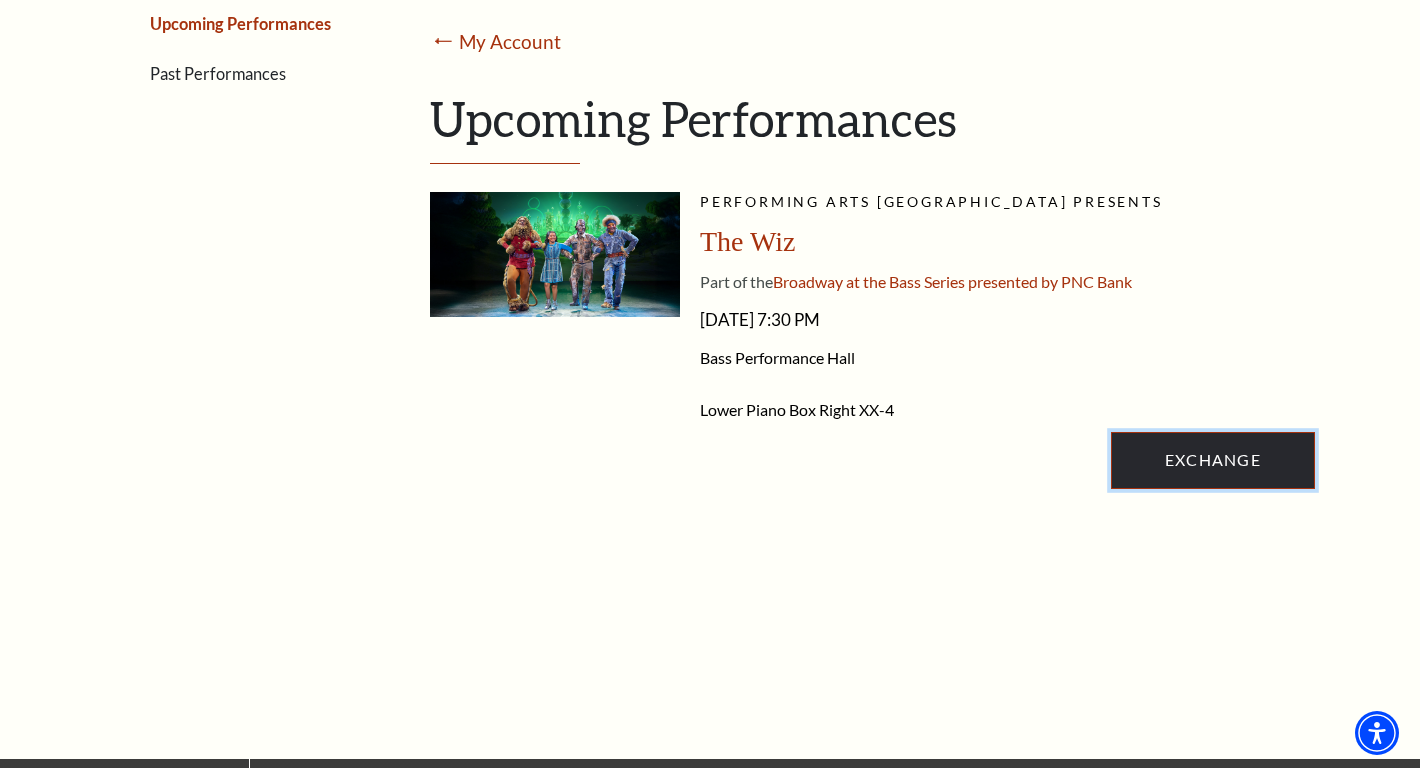 click on "Exchange" at bounding box center (1213, 460) 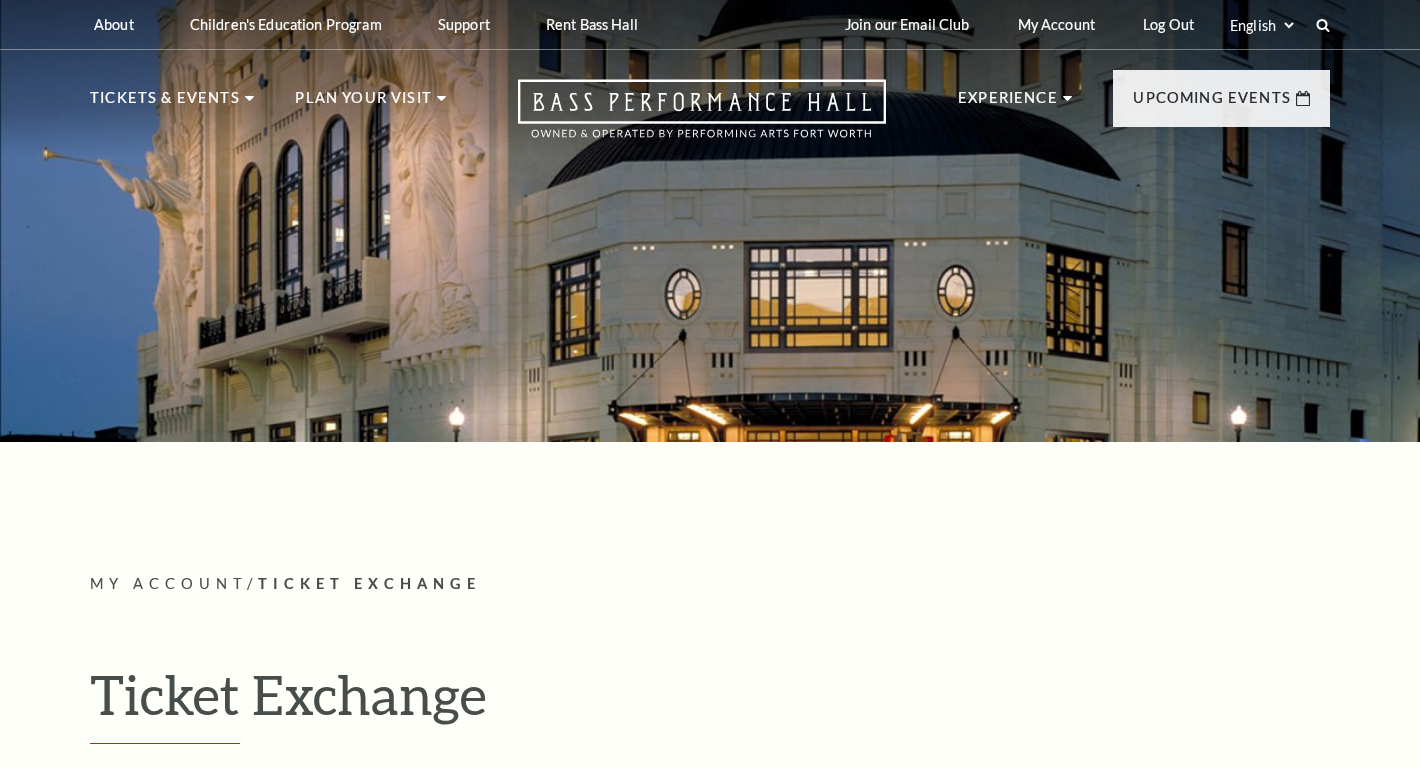 scroll, scrollTop: 0, scrollLeft: 0, axis: both 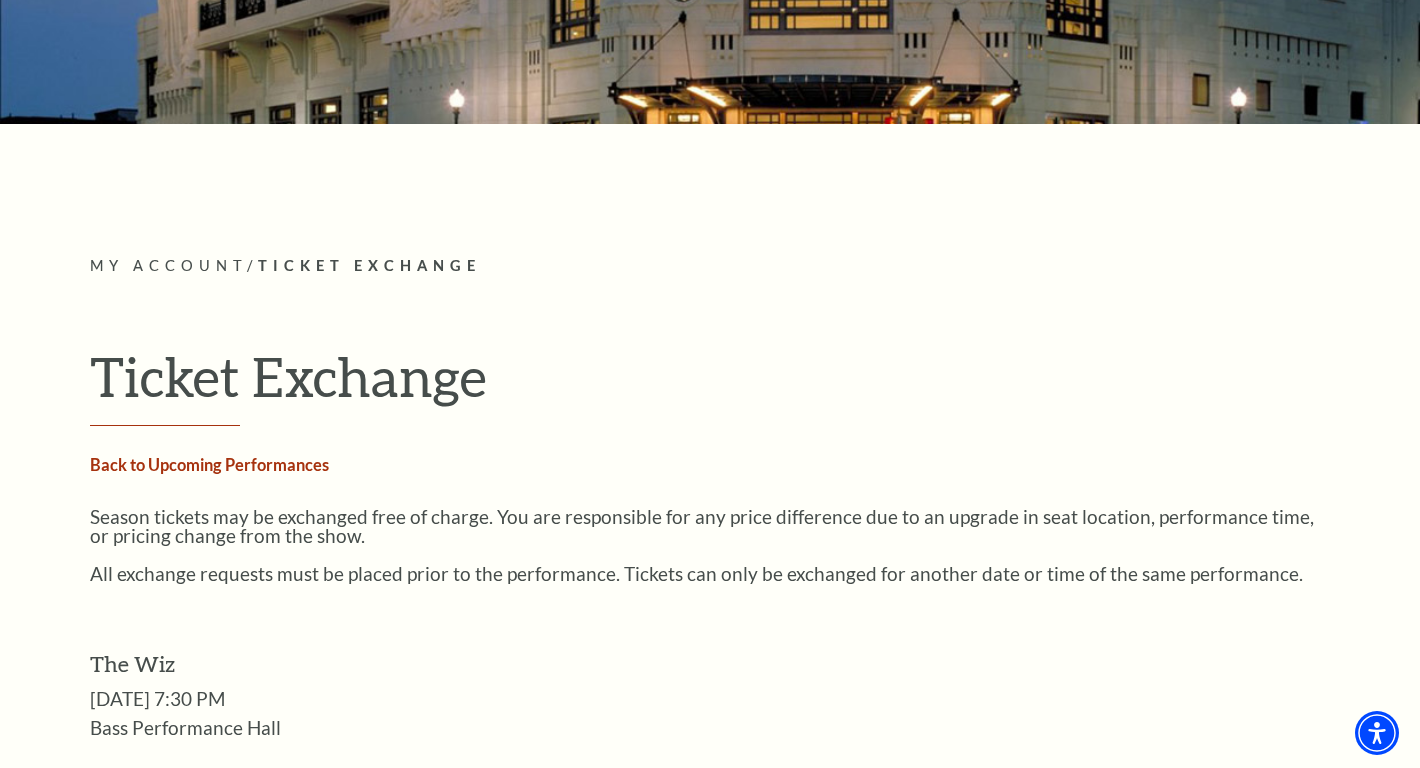 click on "Back to Upcoming Performances" at bounding box center (209, 464) 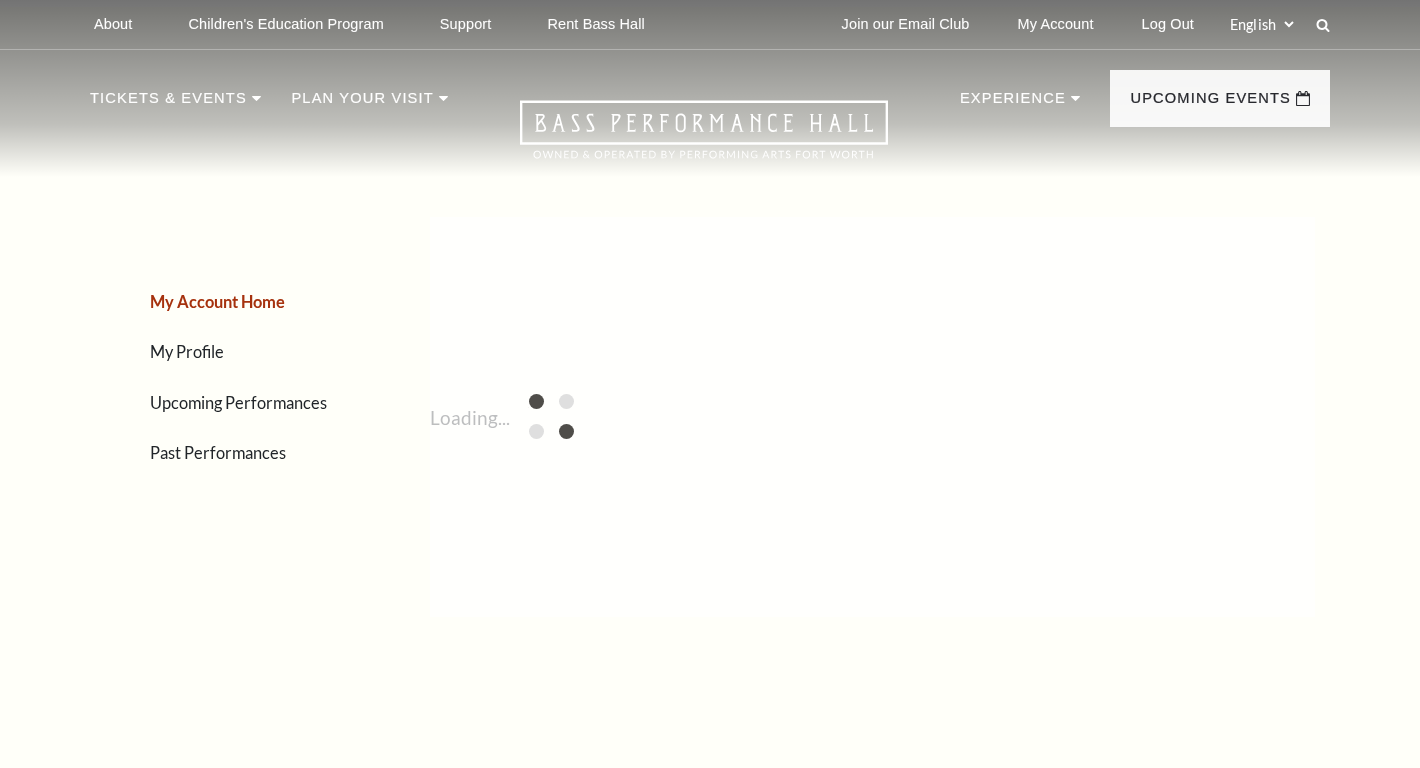 scroll, scrollTop: 0, scrollLeft: 0, axis: both 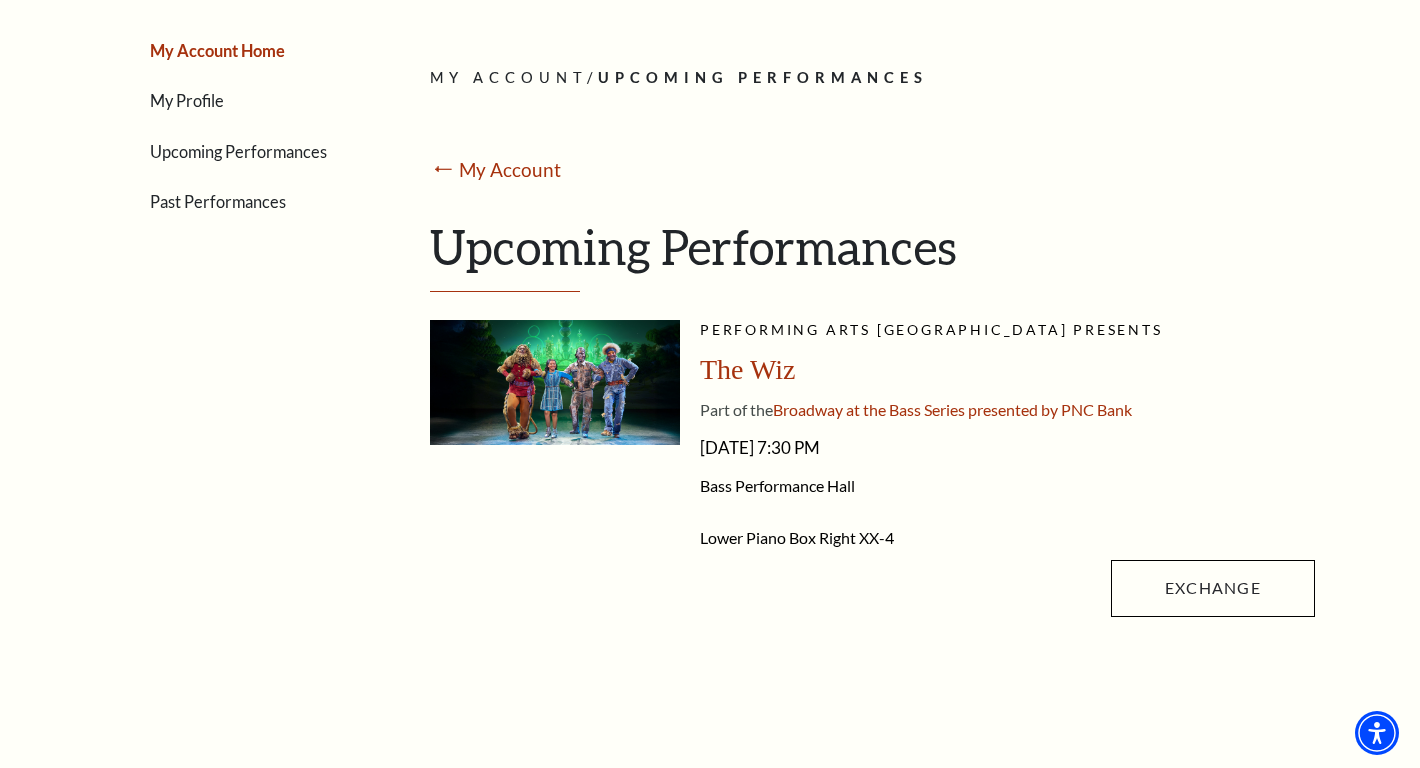 click on "My Profile" at bounding box center [187, 100] 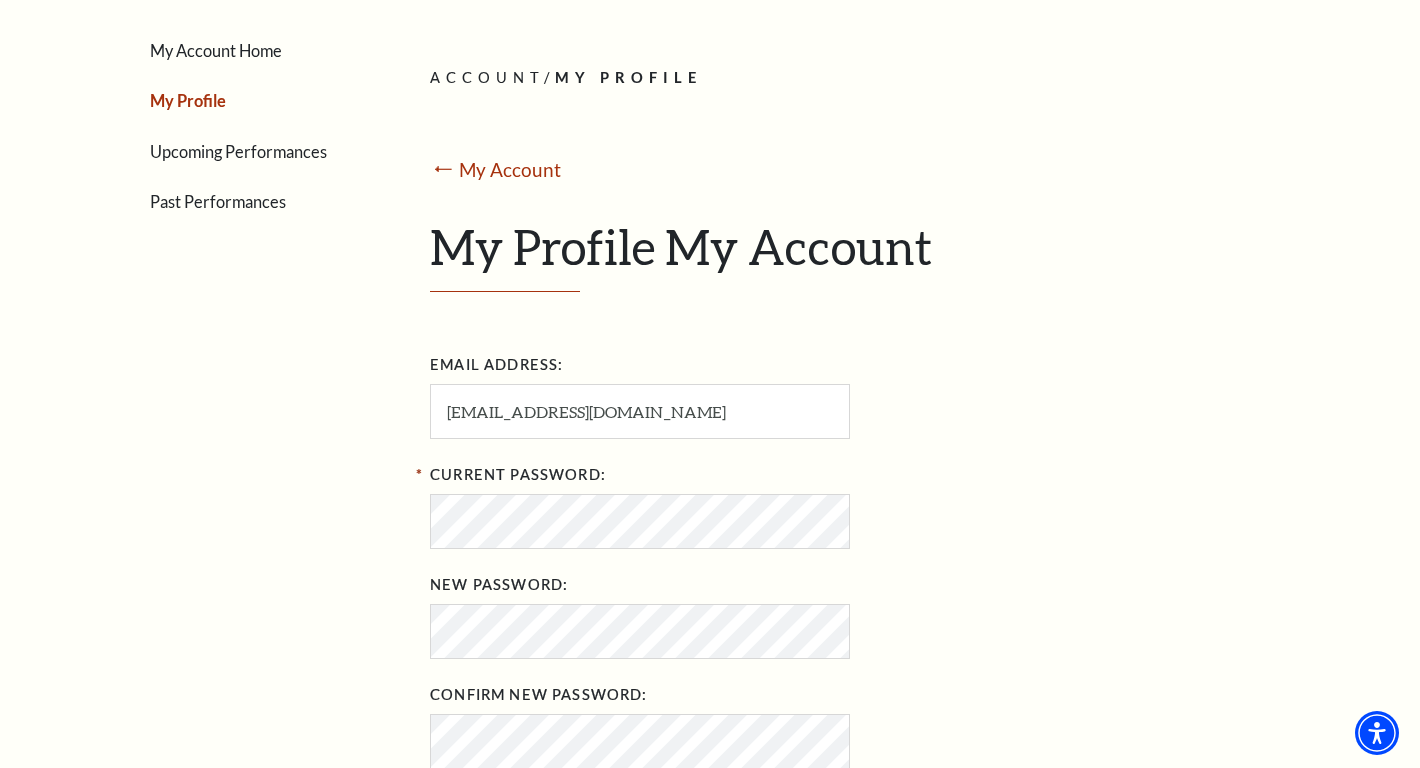 click on "Upcoming Performances" at bounding box center (238, 151) 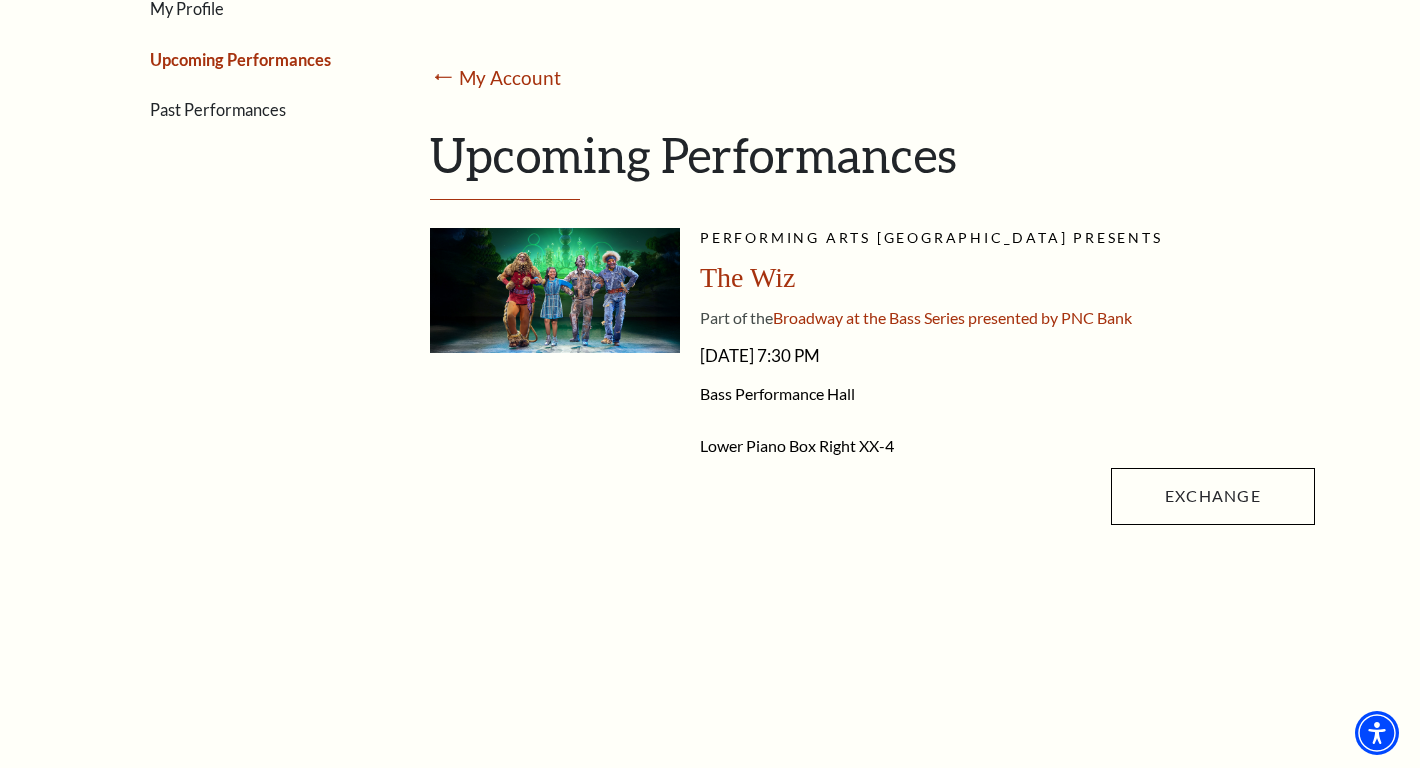 scroll, scrollTop: 294, scrollLeft: 0, axis: vertical 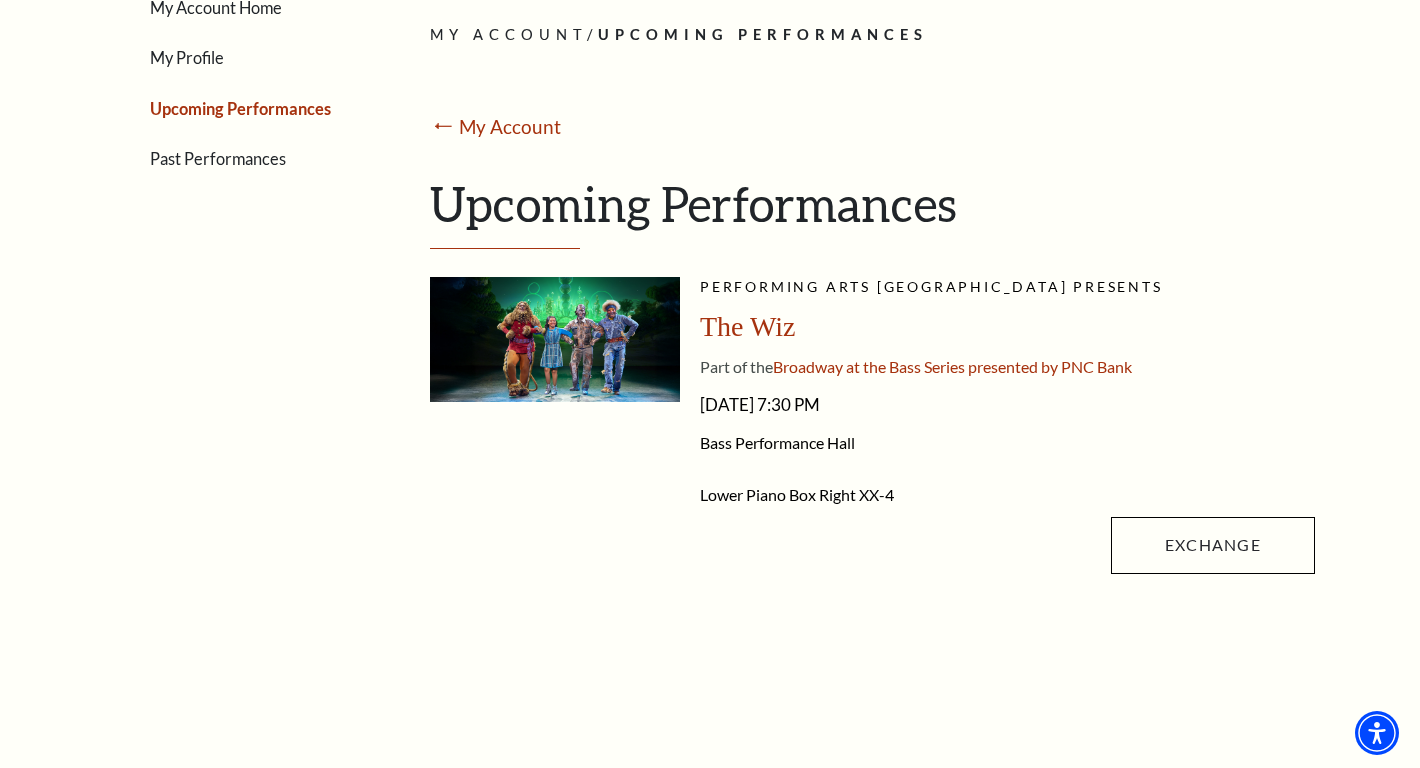 click on "Past Performances" at bounding box center (218, 158) 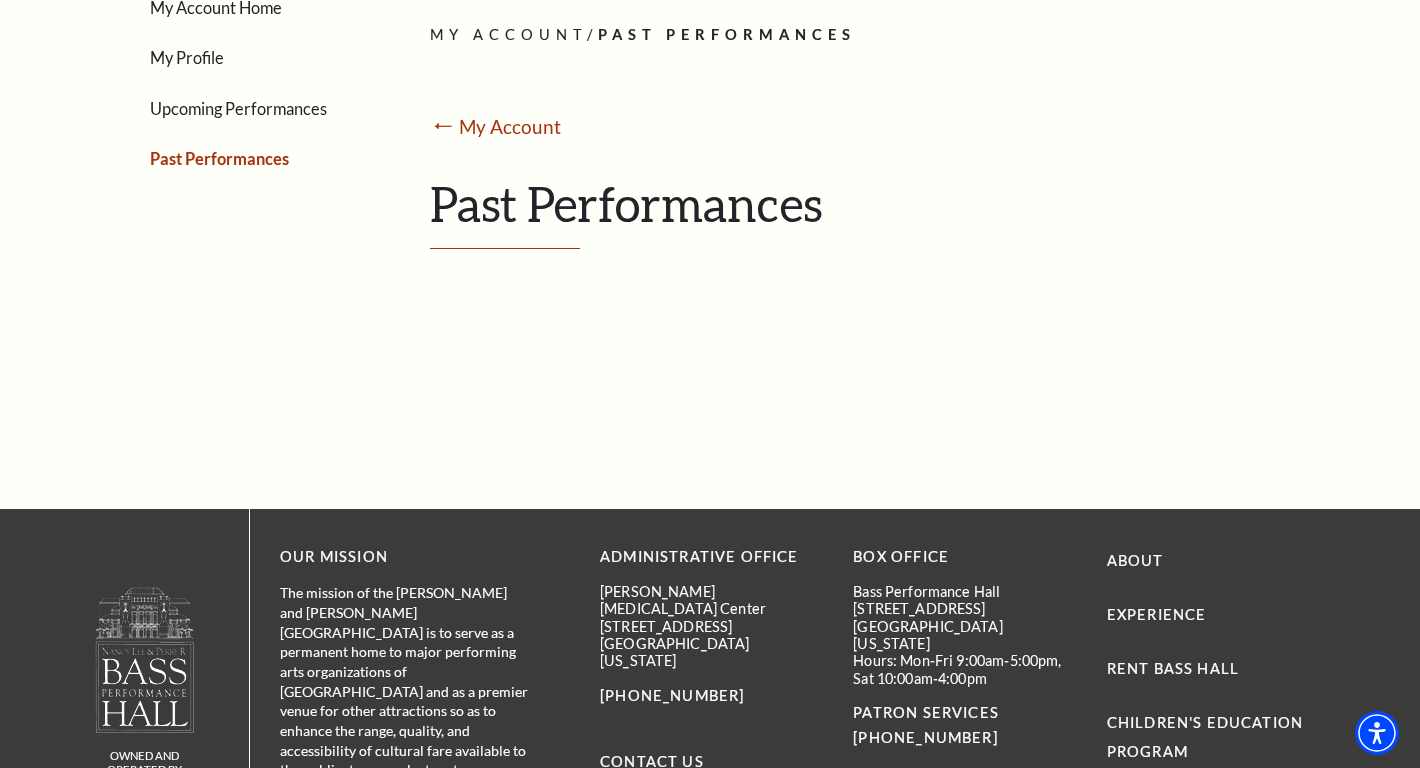 click on "Upcoming Performances" at bounding box center (238, 108) 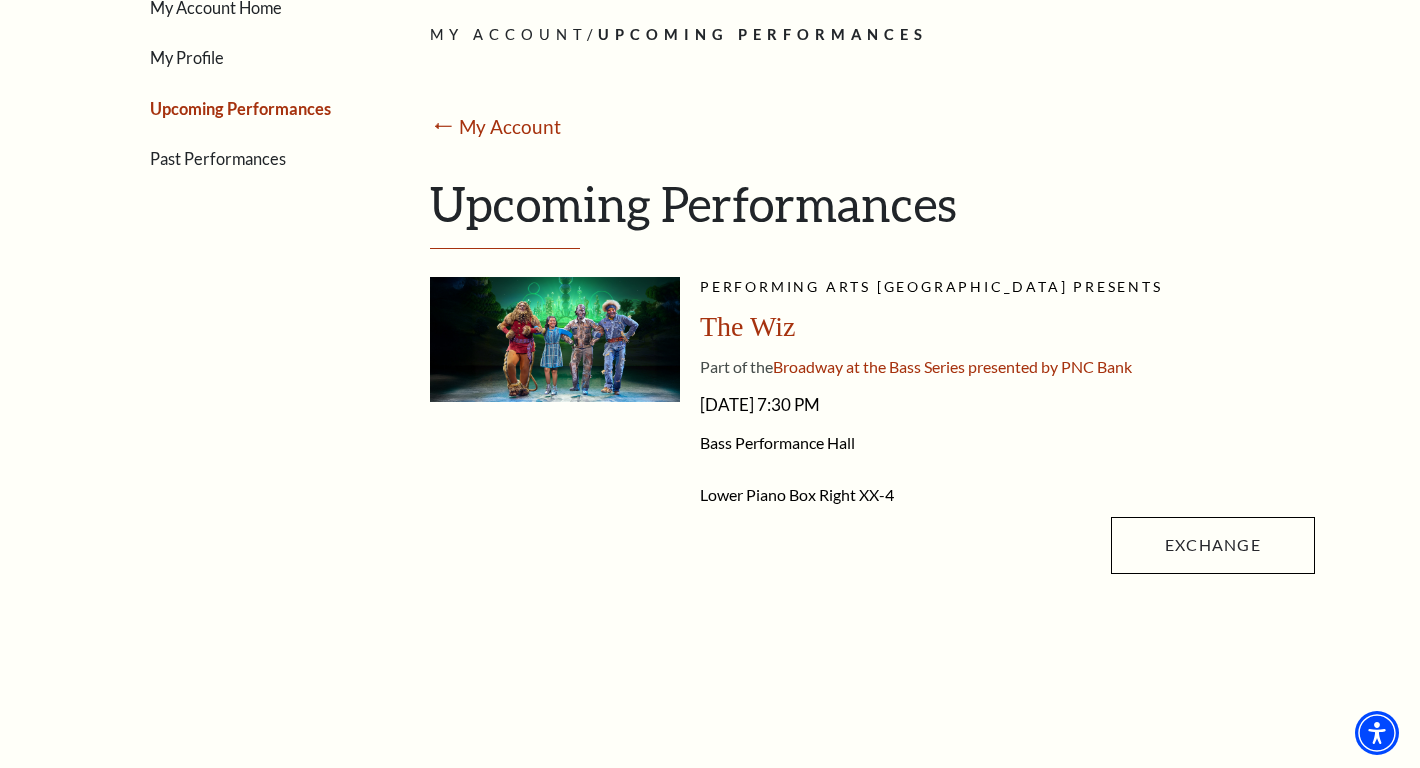 click on "My Profile" at bounding box center (187, 57) 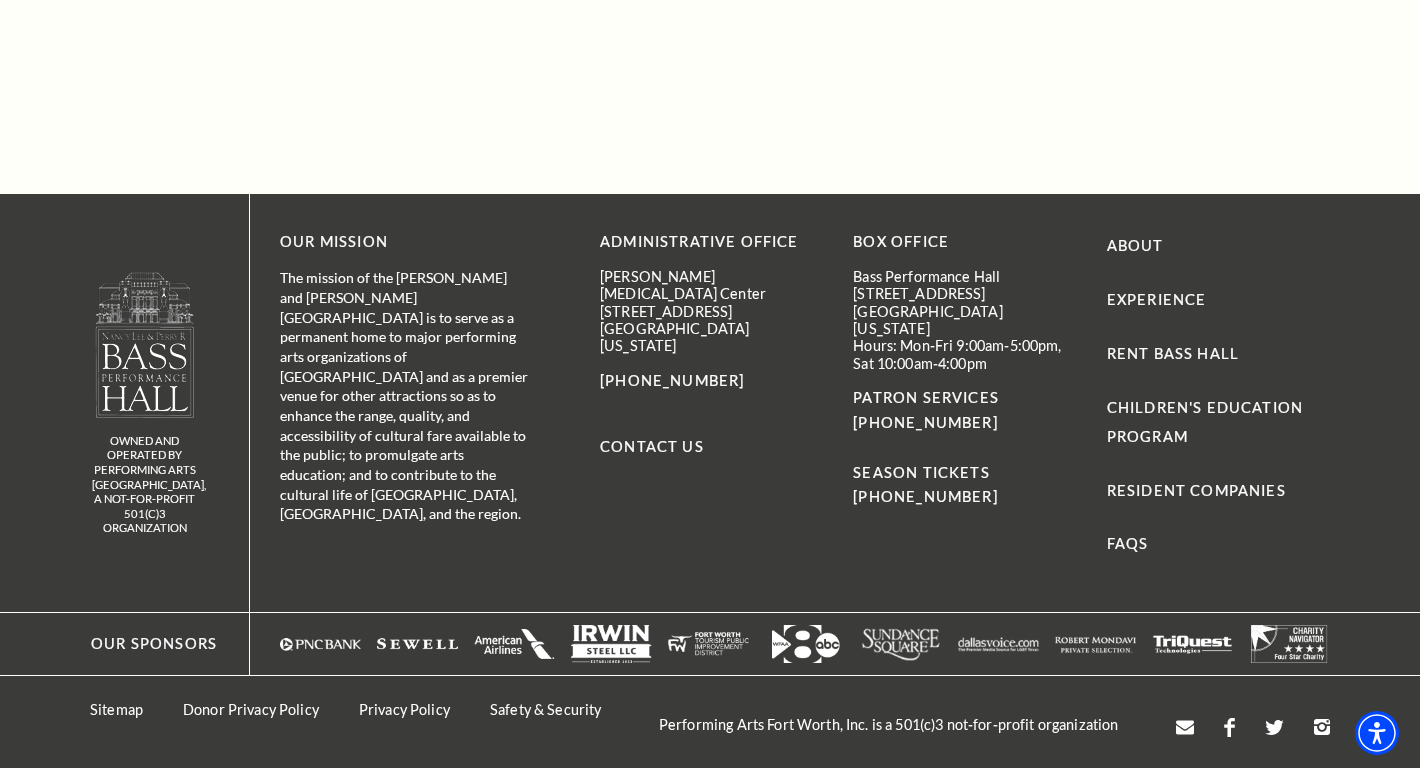 scroll, scrollTop: 1621, scrollLeft: 0, axis: vertical 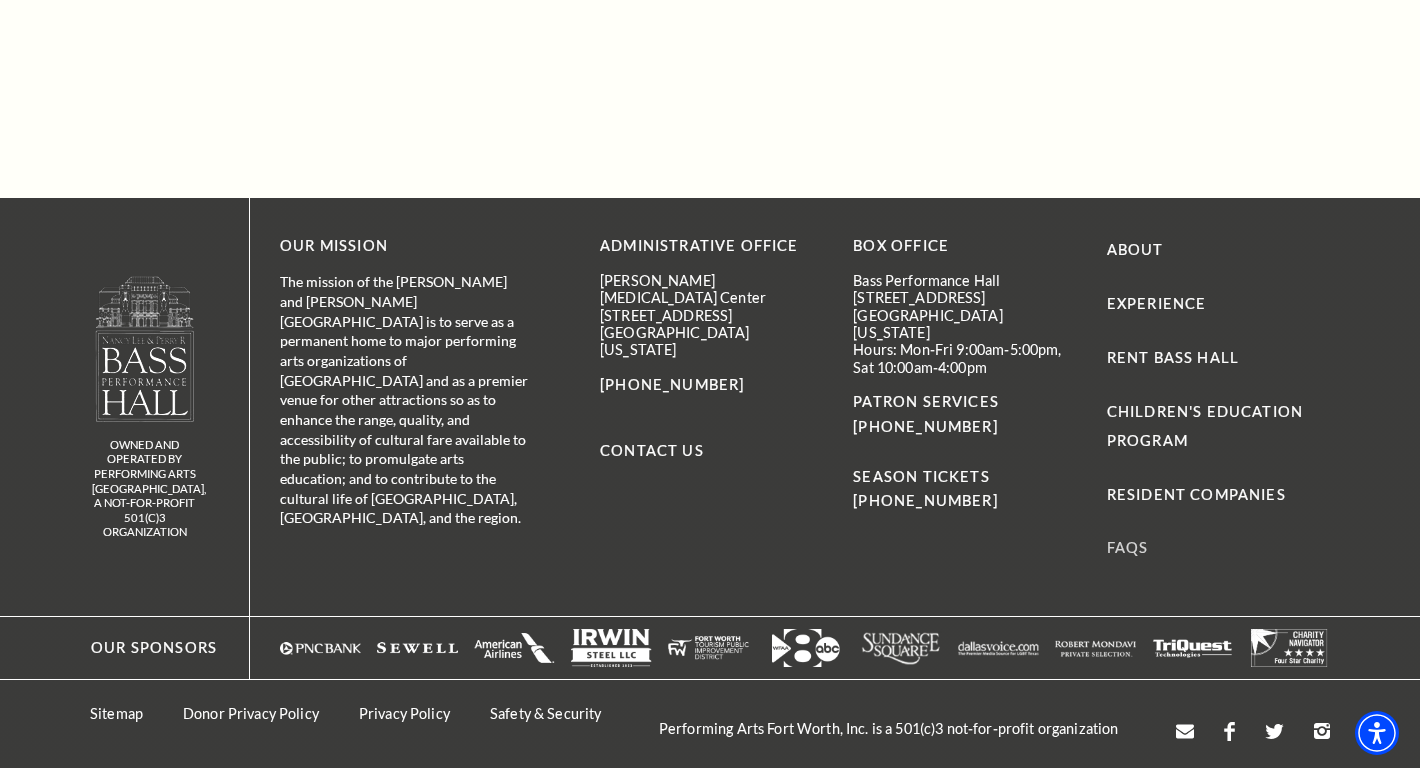 click on "FAQs" at bounding box center [1128, 547] 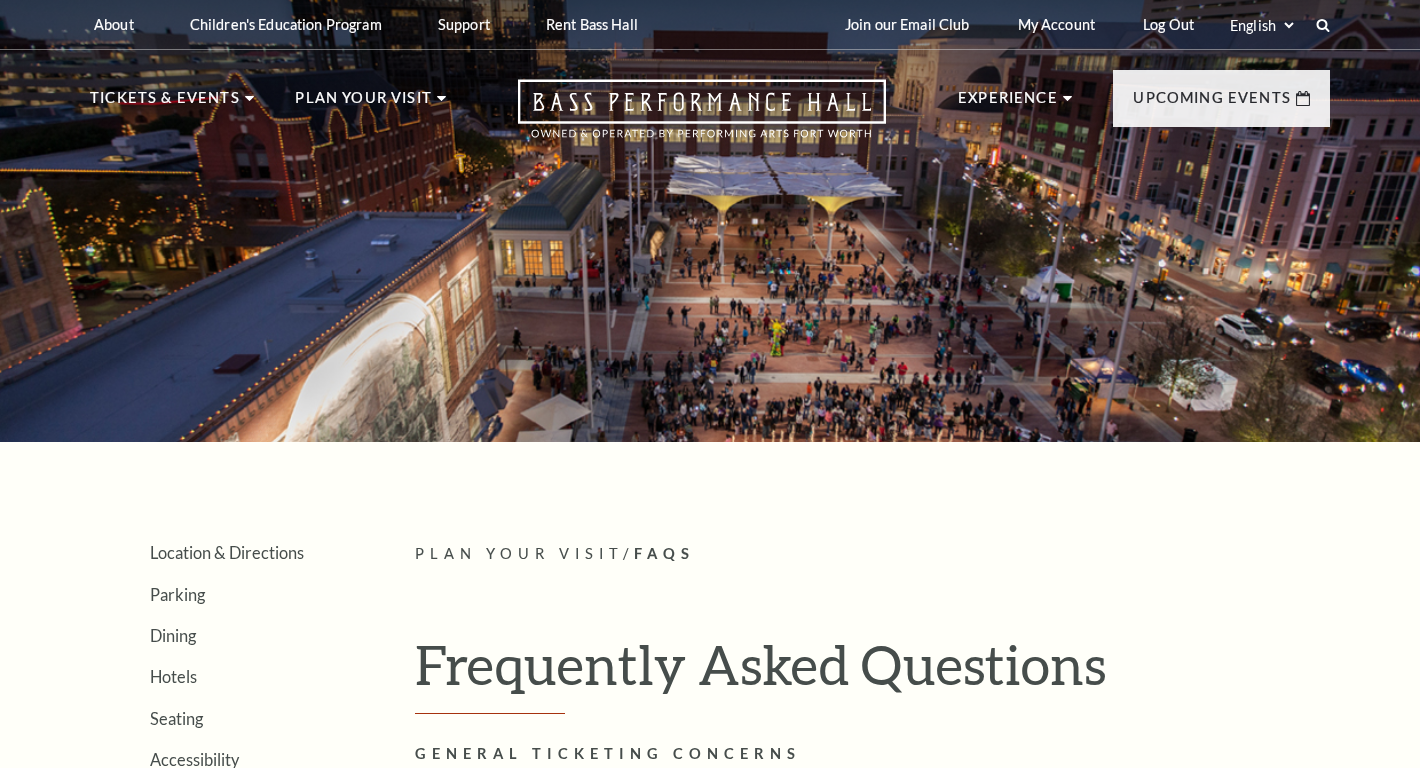 scroll, scrollTop: 0, scrollLeft: 0, axis: both 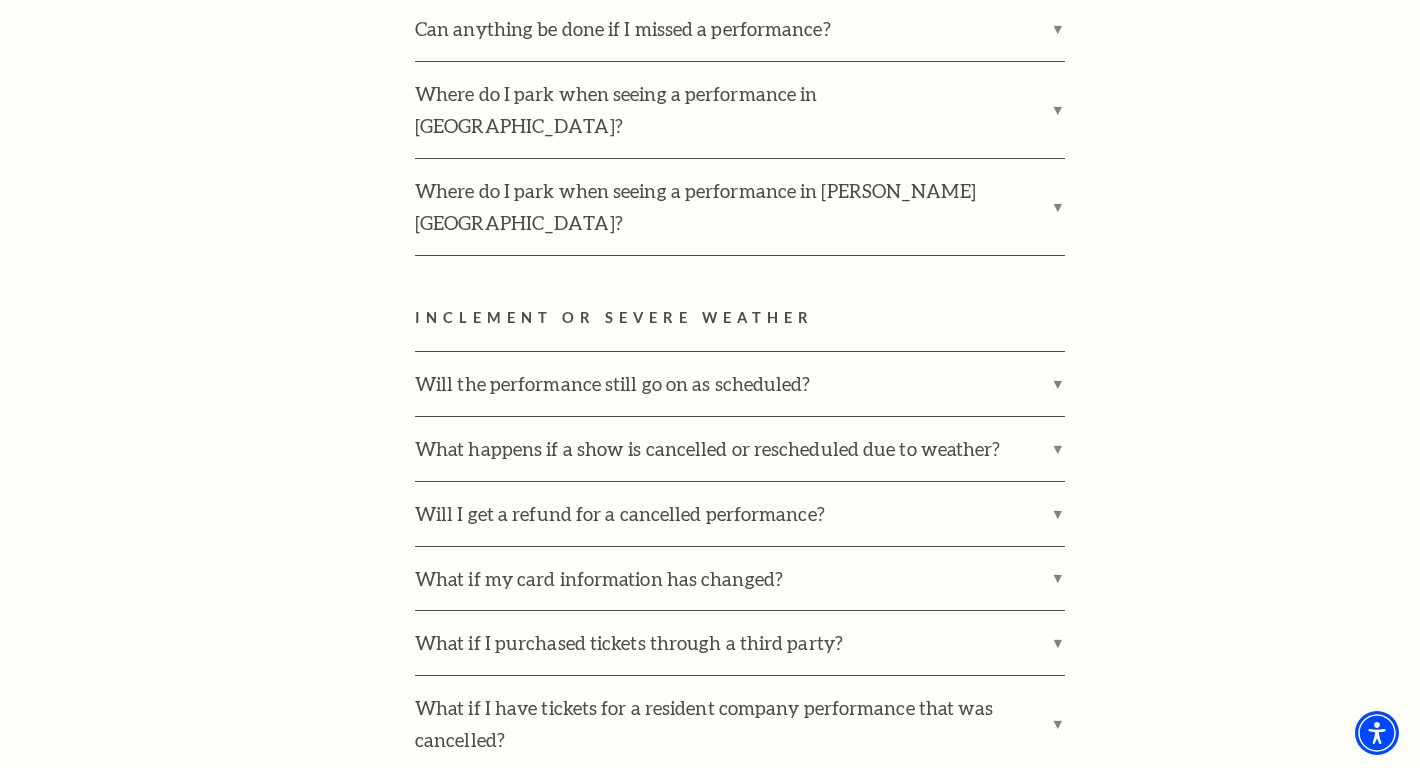 click on "Location & Directions
Parking
Dining
Hotels
Seating
Accessibility
Helpful Hints
Safety & Security
FAQs" at bounding box center [222, -102] 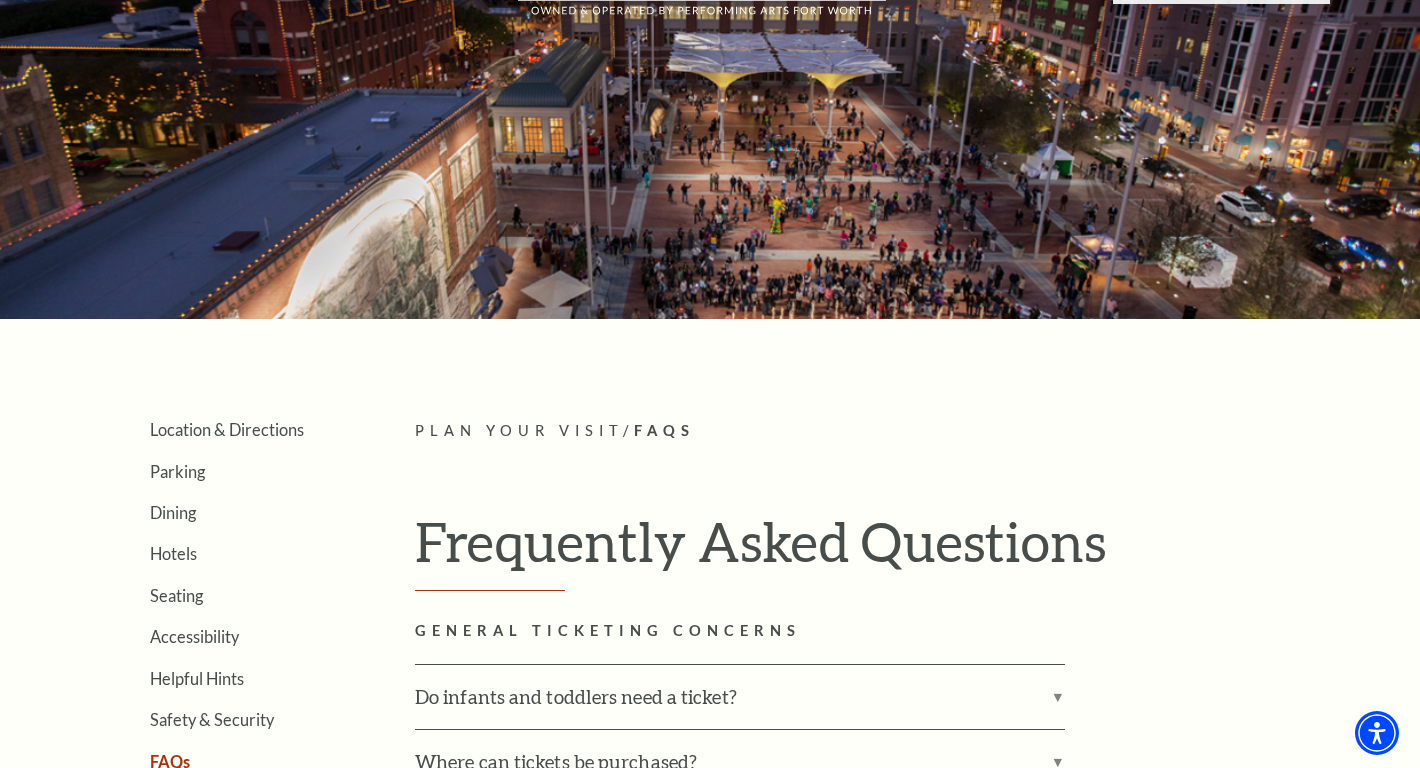 scroll, scrollTop: 0, scrollLeft: 0, axis: both 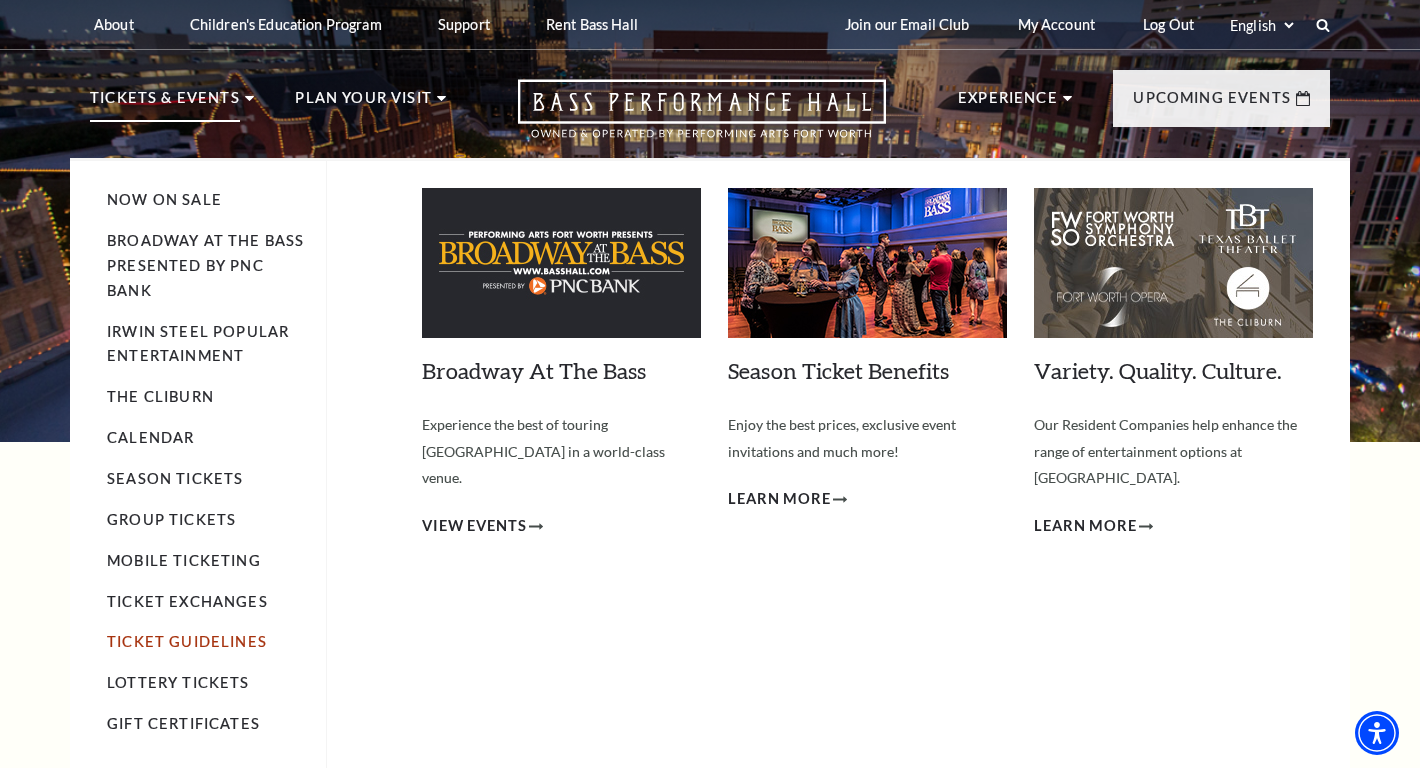 click on "Ticket Guidelines" at bounding box center (187, 641) 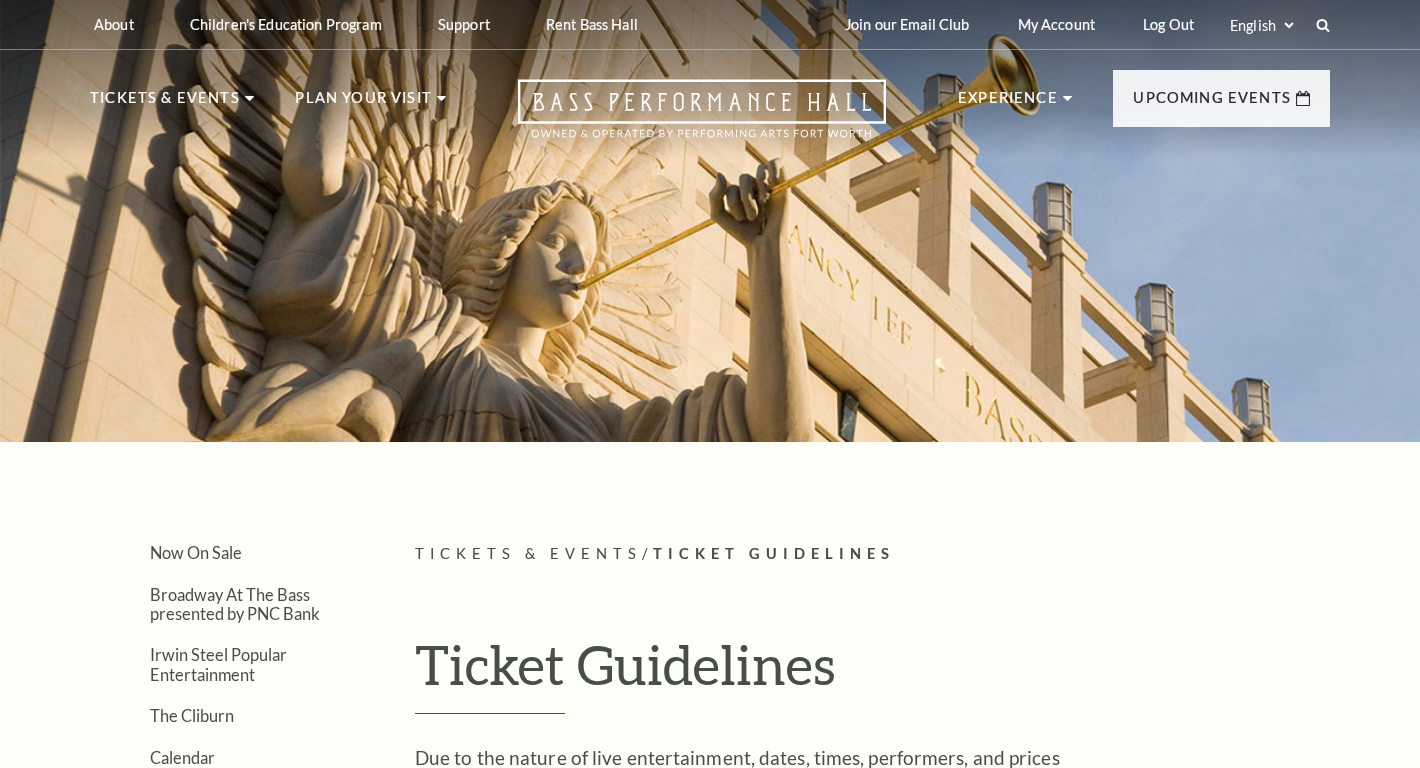 scroll, scrollTop: 0, scrollLeft: 0, axis: both 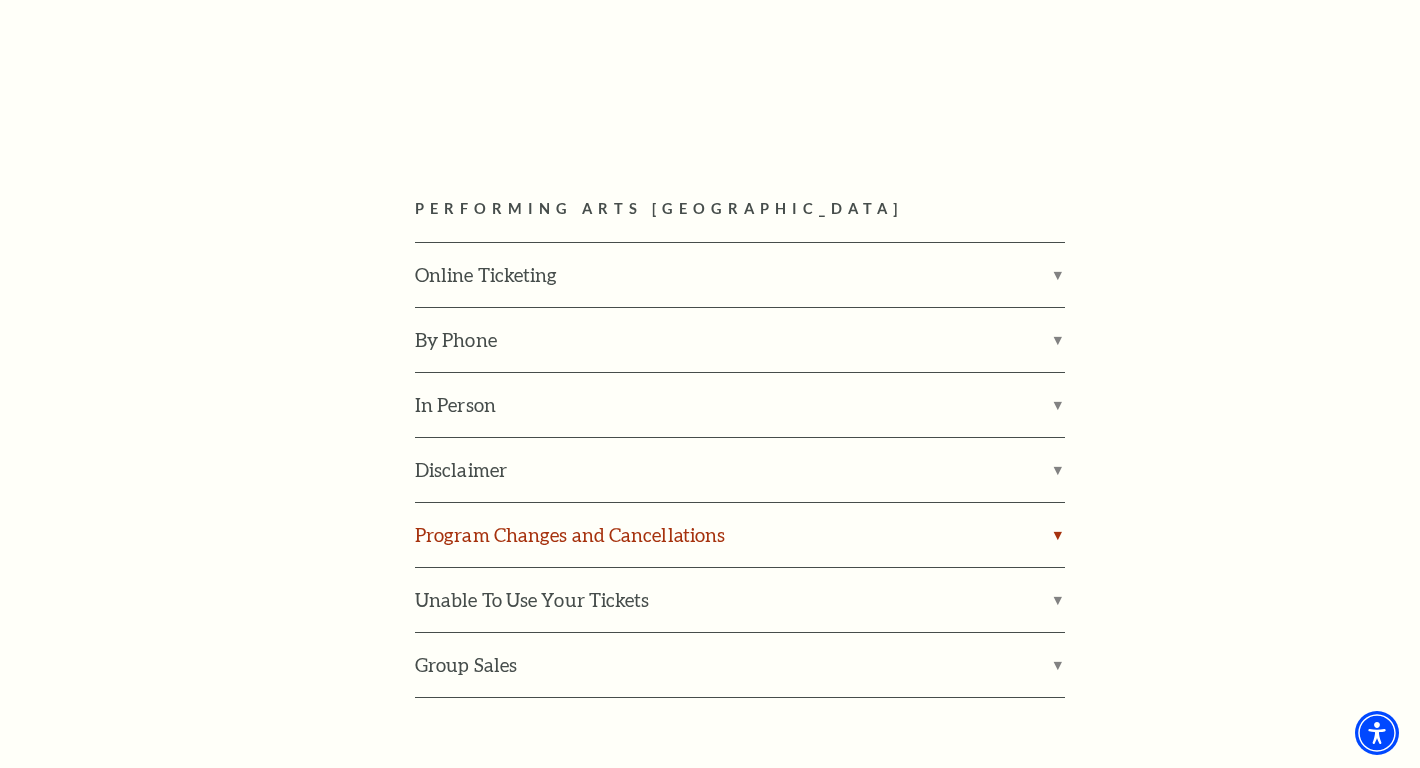 click on "Program Changes and Cancellations" at bounding box center [740, 535] 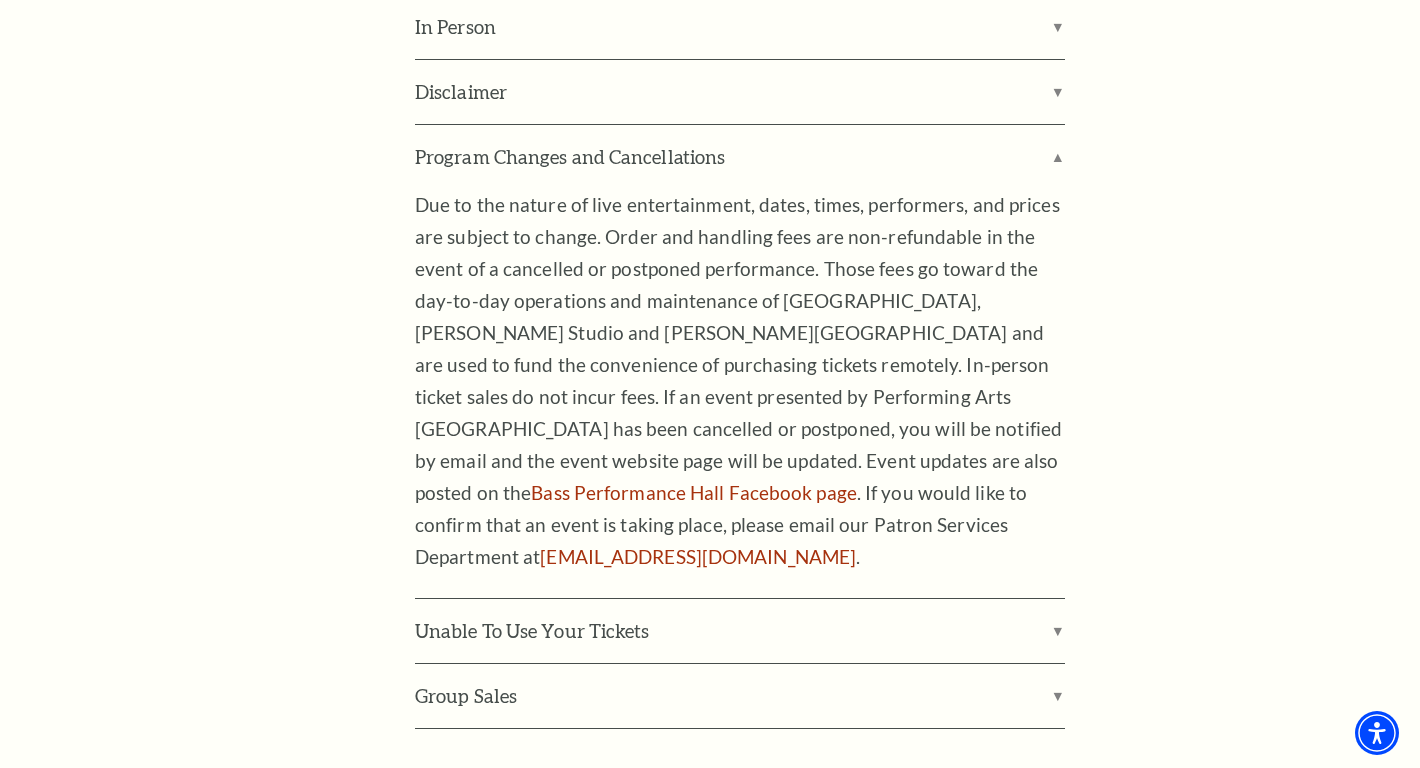 scroll, scrollTop: 3060, scrollLeft: 0, axis: vertical 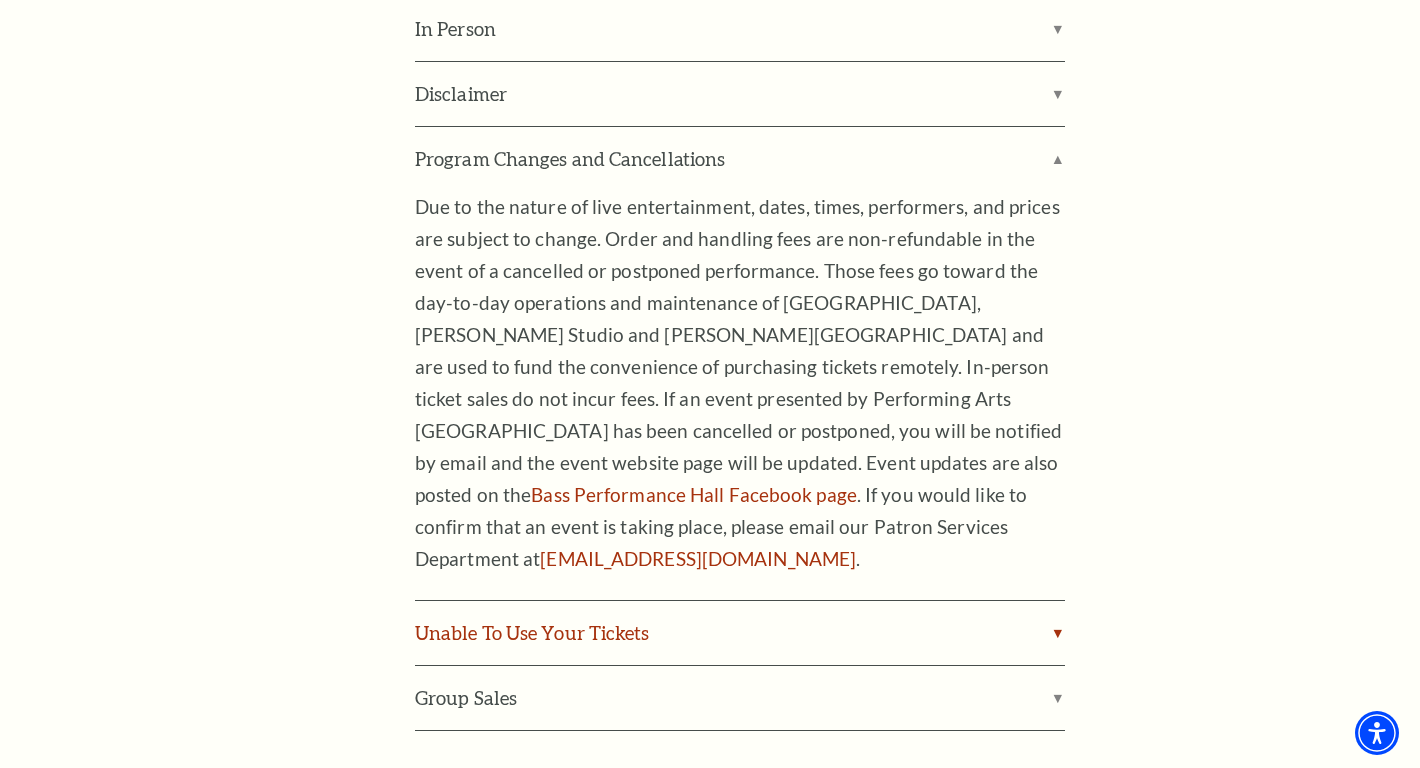 click on "Unable To Use Your Tickets" at bounding box center [740, 633] 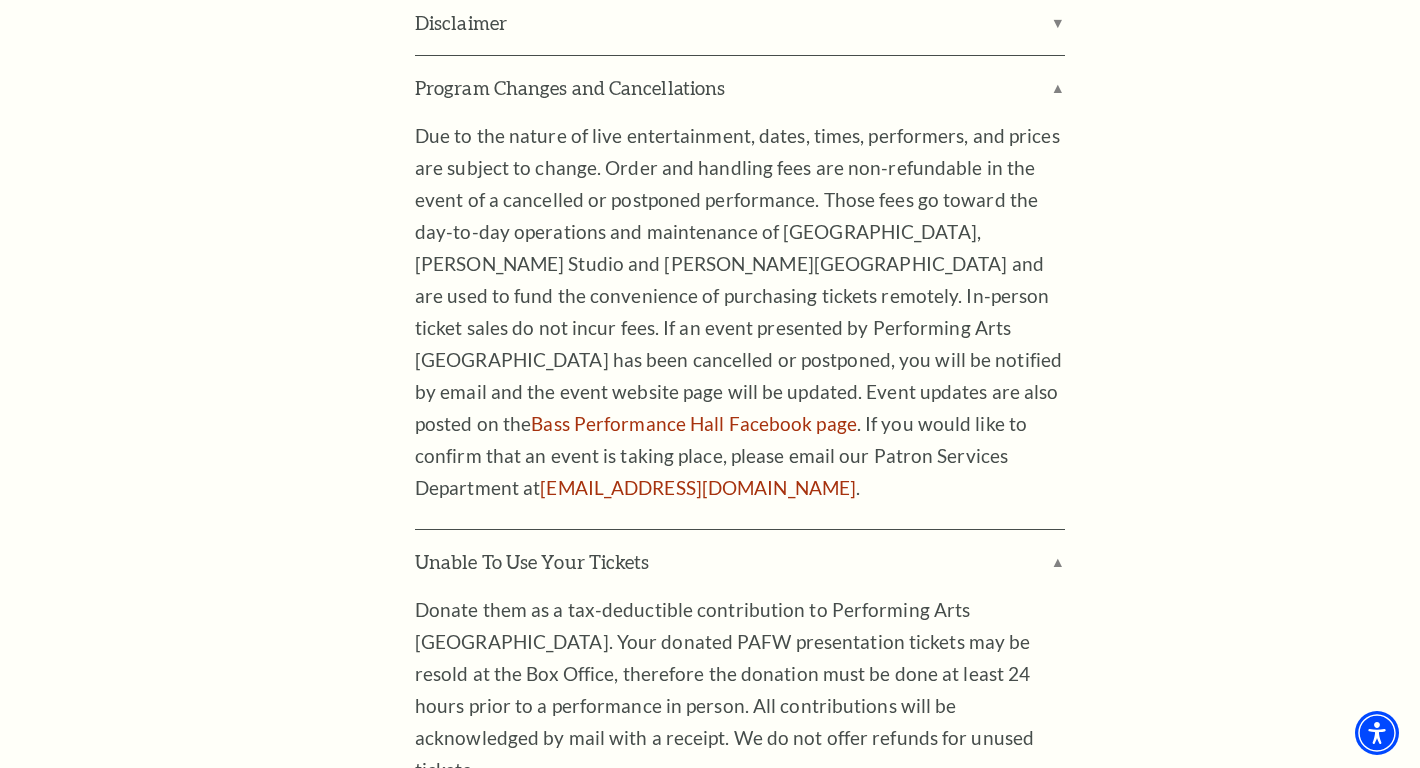 scroll, scrollTop: 3140, scrollLeft: 0, axis: vertical 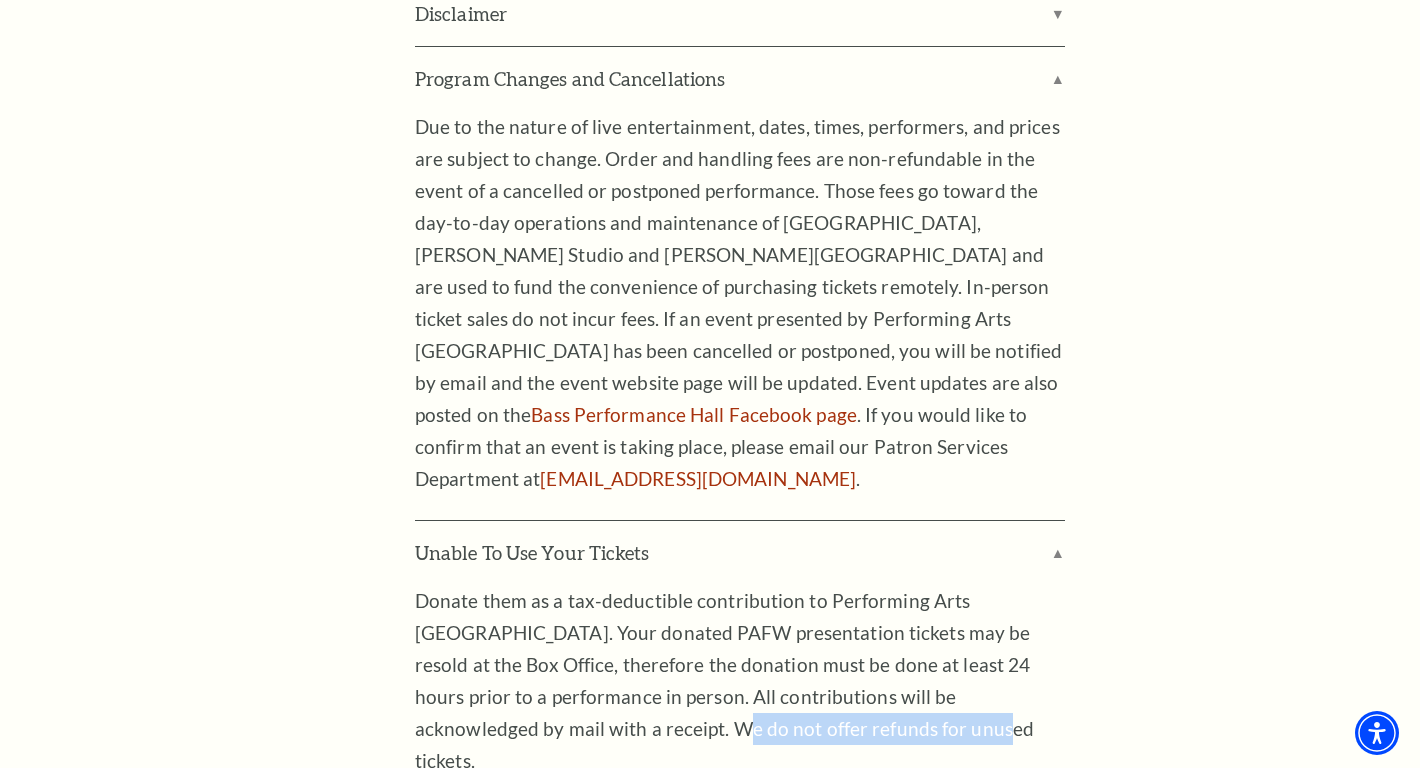 drag, startPoint x: 459, startPoint y: 595, endPoint x: 708, endPoint y: 595, distance: 249 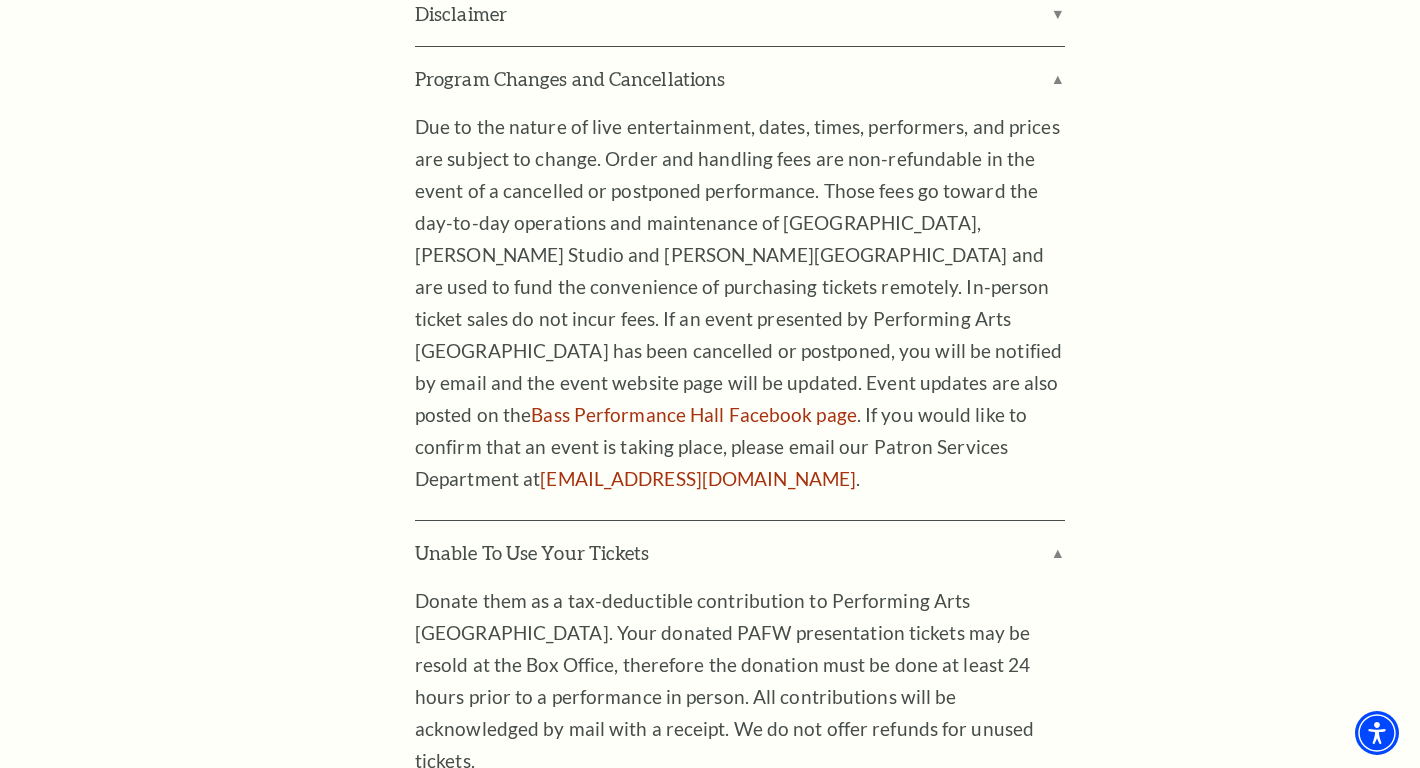 click on "Donate them as a tax-deductible contribution to Performing Arts Fort Worth. Your donated PAFW presentation tickets may be resold at the Box Office, therefore the donation must be done at least 24 hours prior to a performance in person. All contributions will be acknowledged by mail with a receipt. We do not offer refunds for unused tickets." at bounding box center [740, 681] 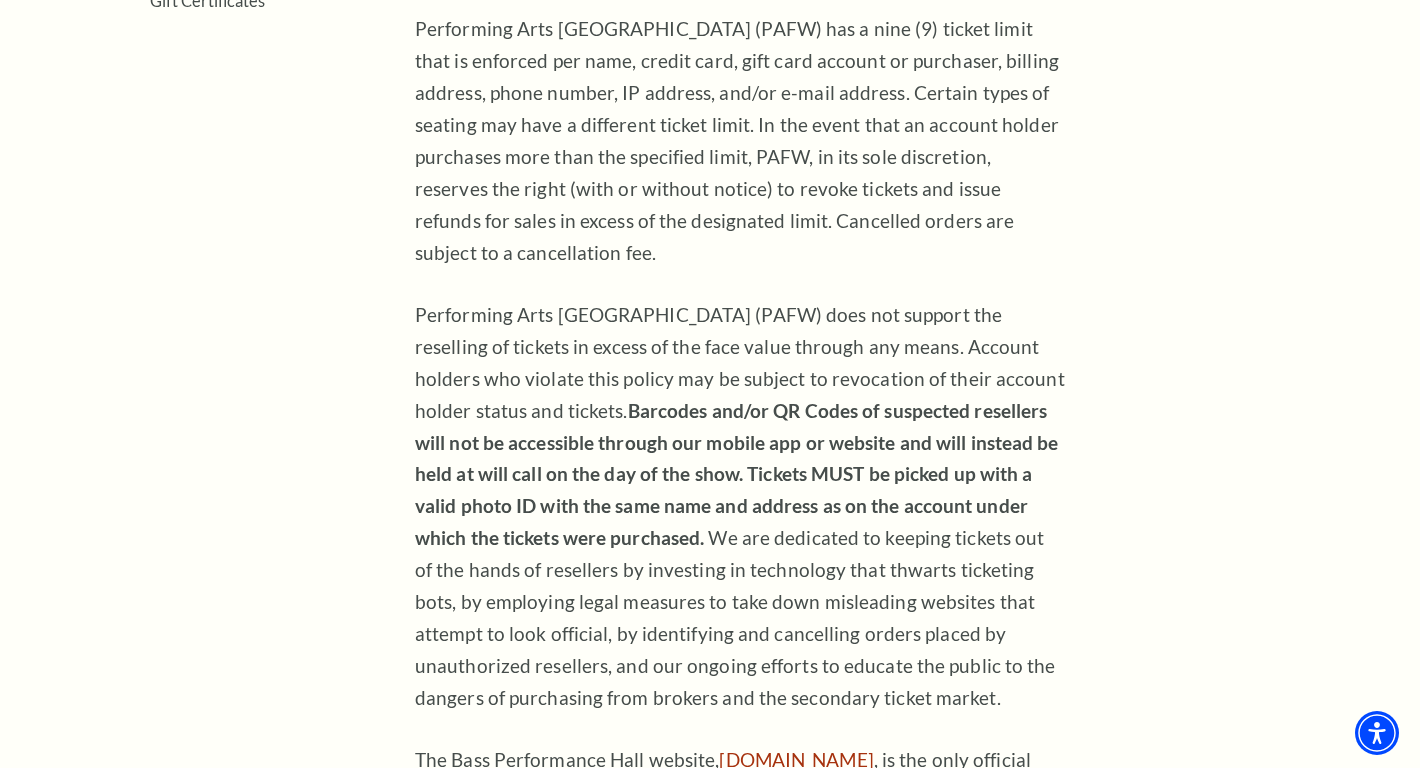 scroll, scrollTop: 0, scrollLeft: 0, axis: both 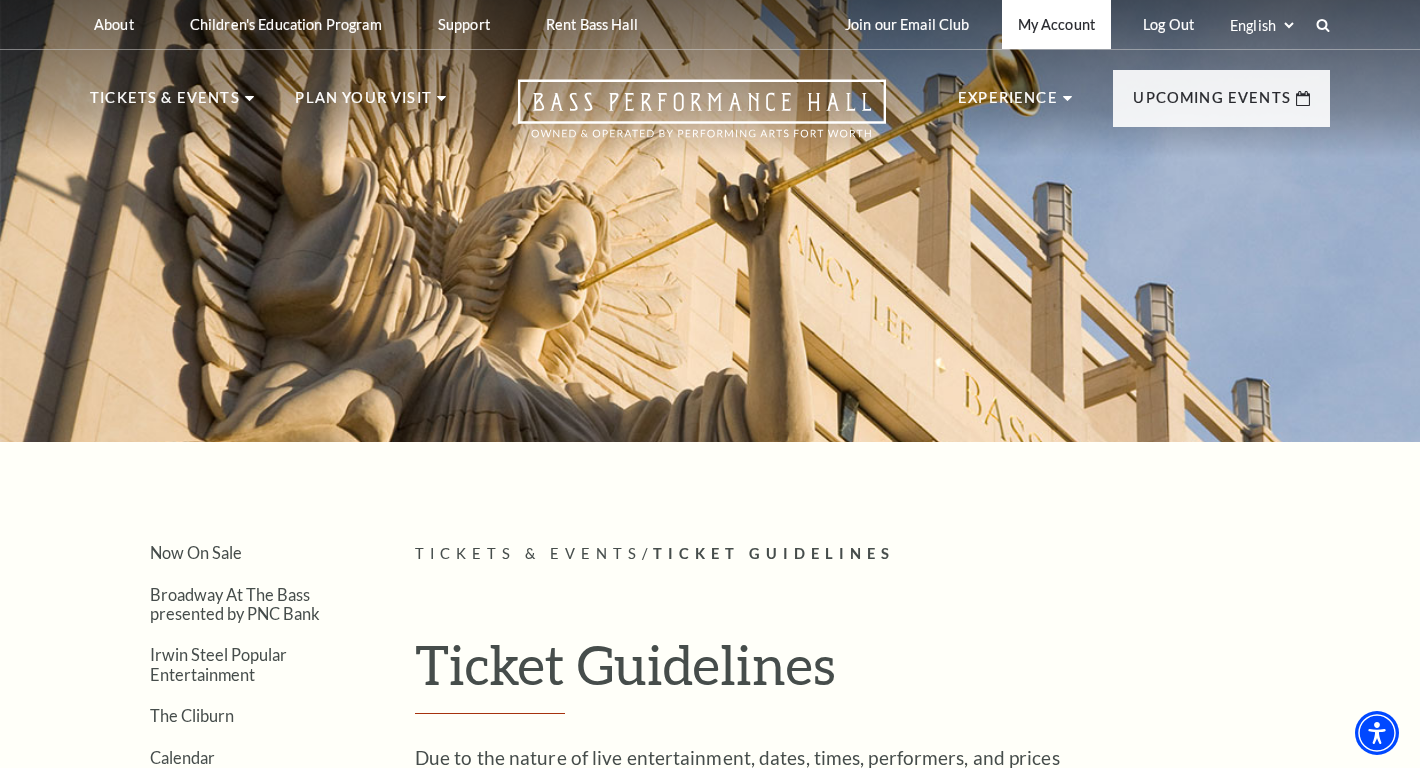 click on "My Account" at bounding box center (1056, 24) 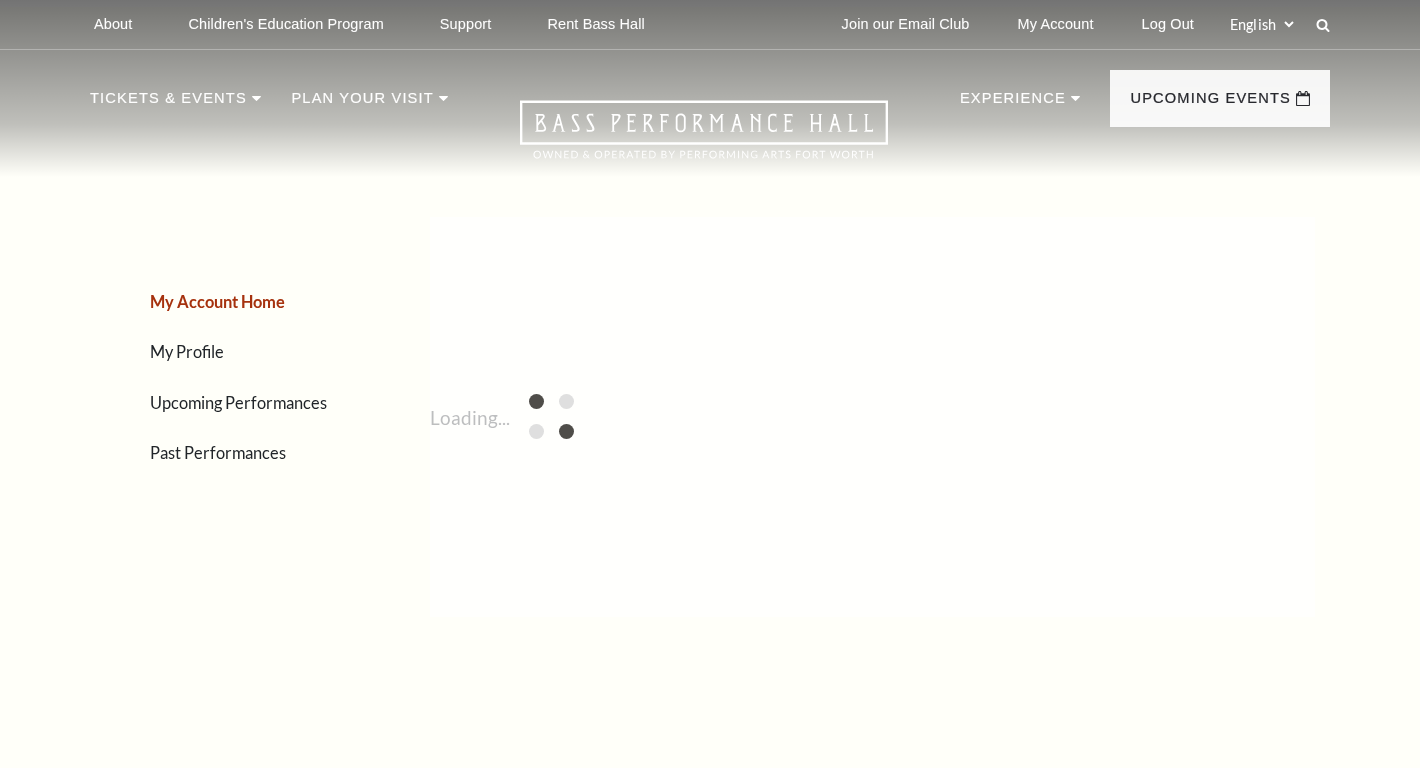 scroll, scrollTop: 0, scrollLeft: 0, axis: both 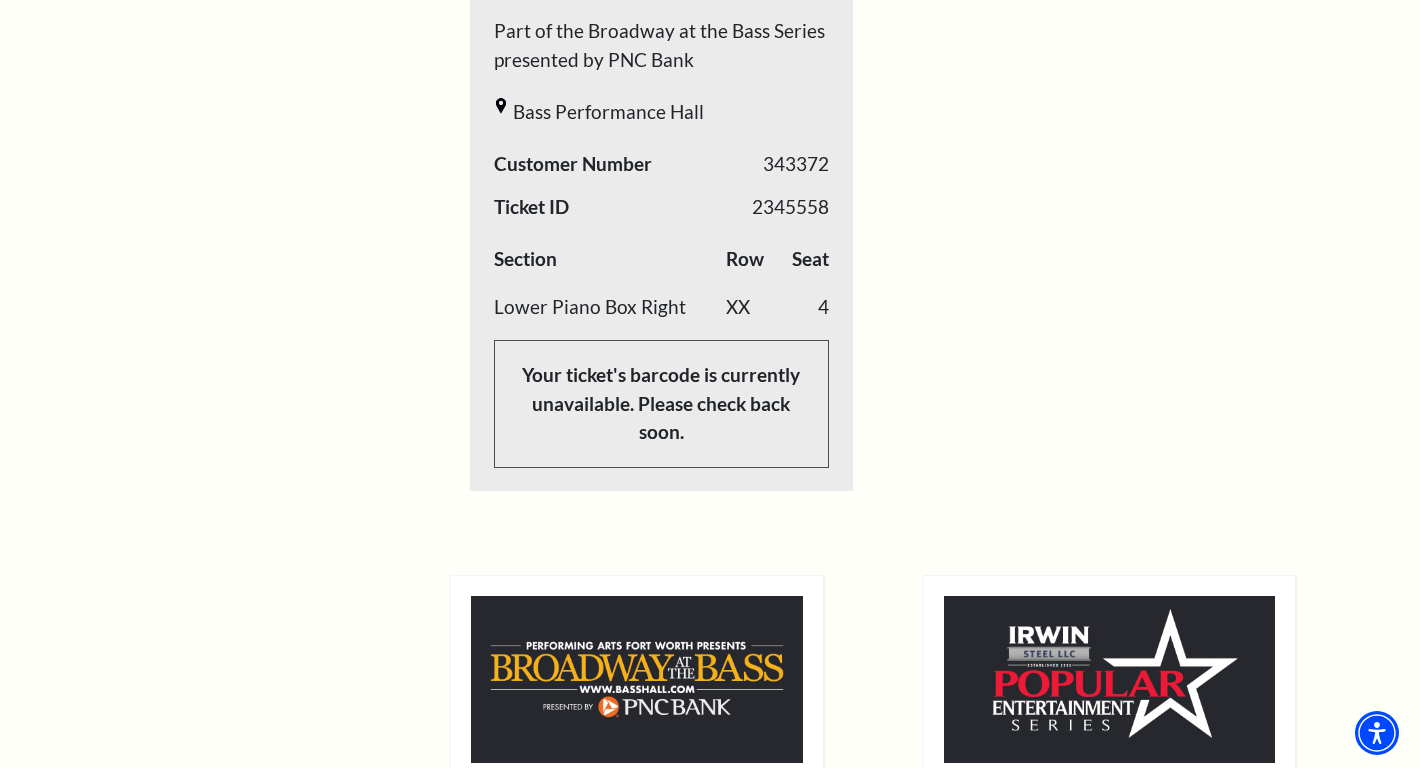 click on "Your ticket's barcode is currently unavailable. Please check back soon." at bounding box center (661, 404) 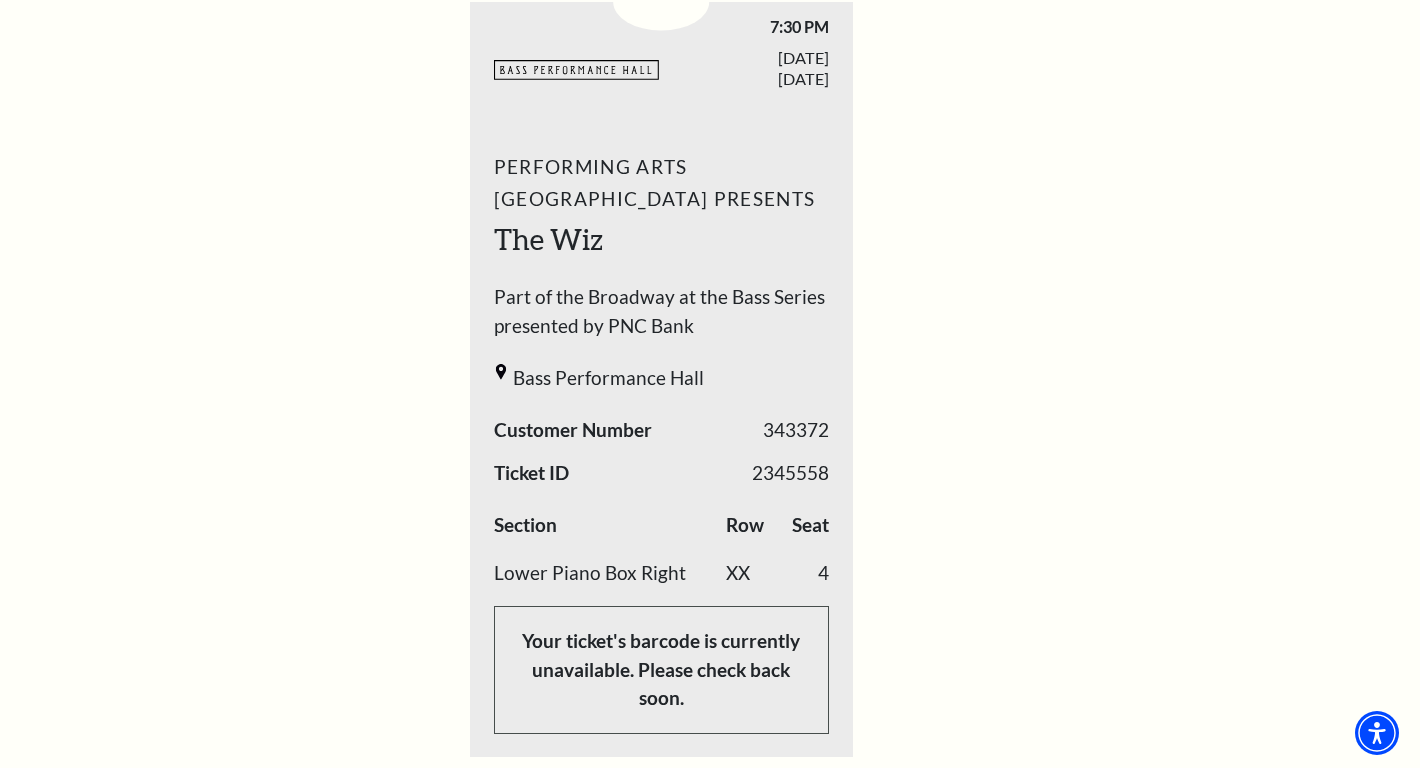 scroll, scrollTop: 901, scrollLeft: 0, axis: vertical 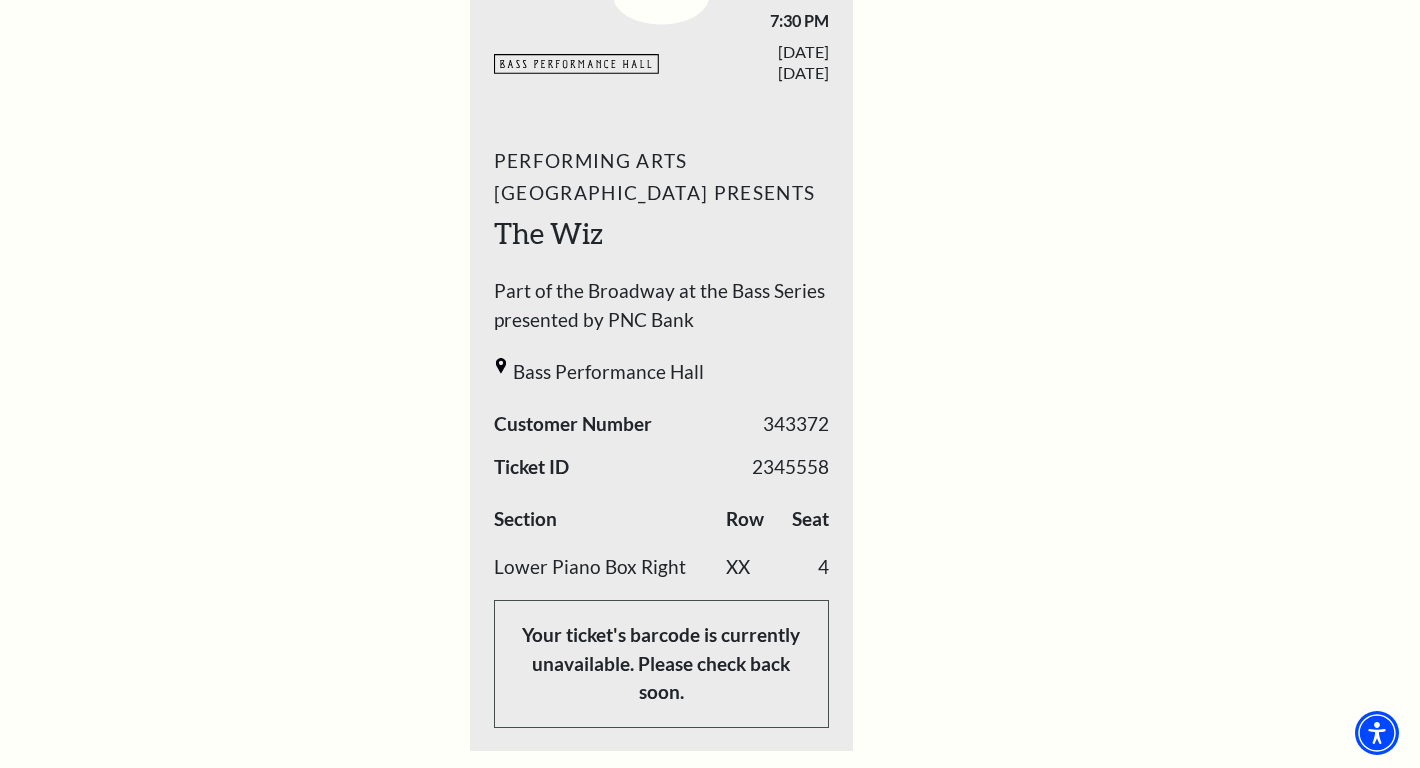 click 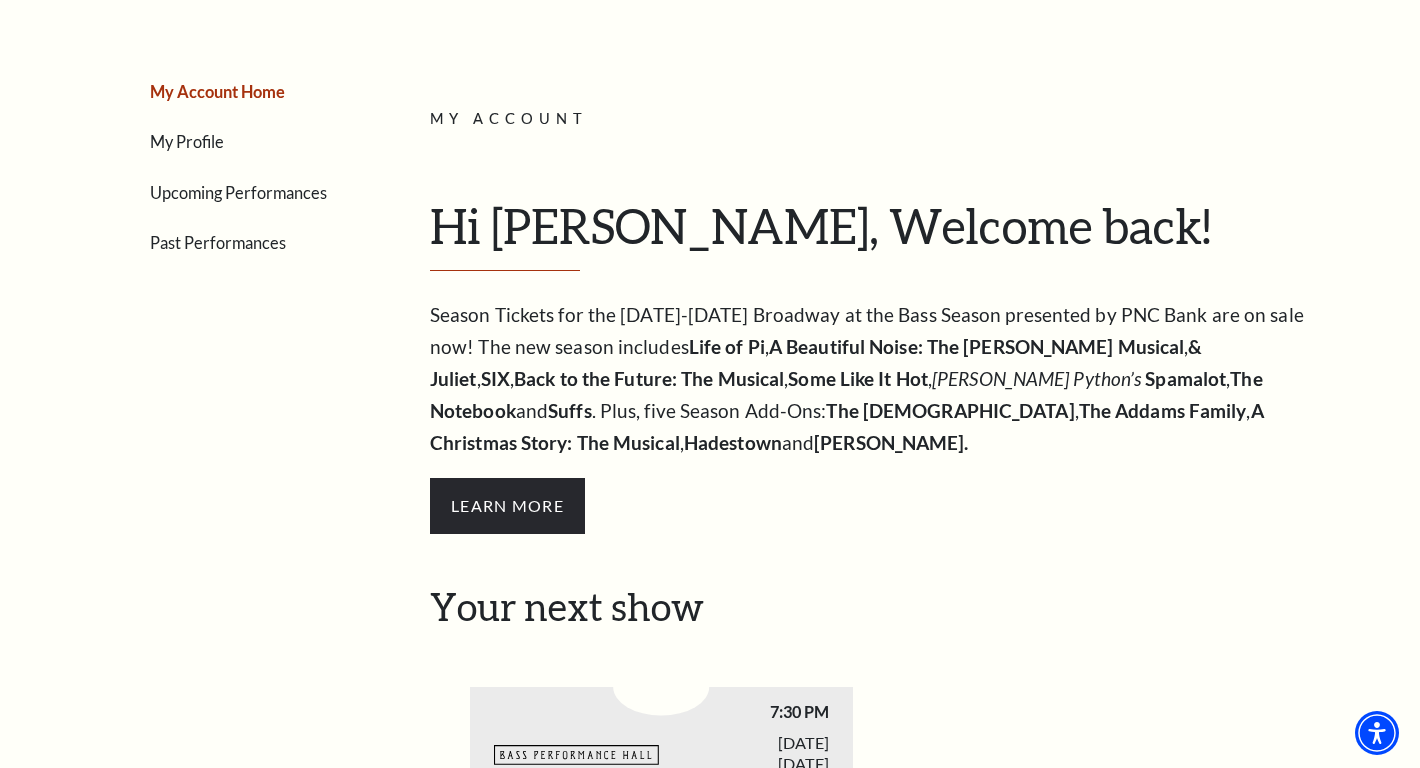 scroll, scrollTop: 0, scrollLeft: 0, axis: both 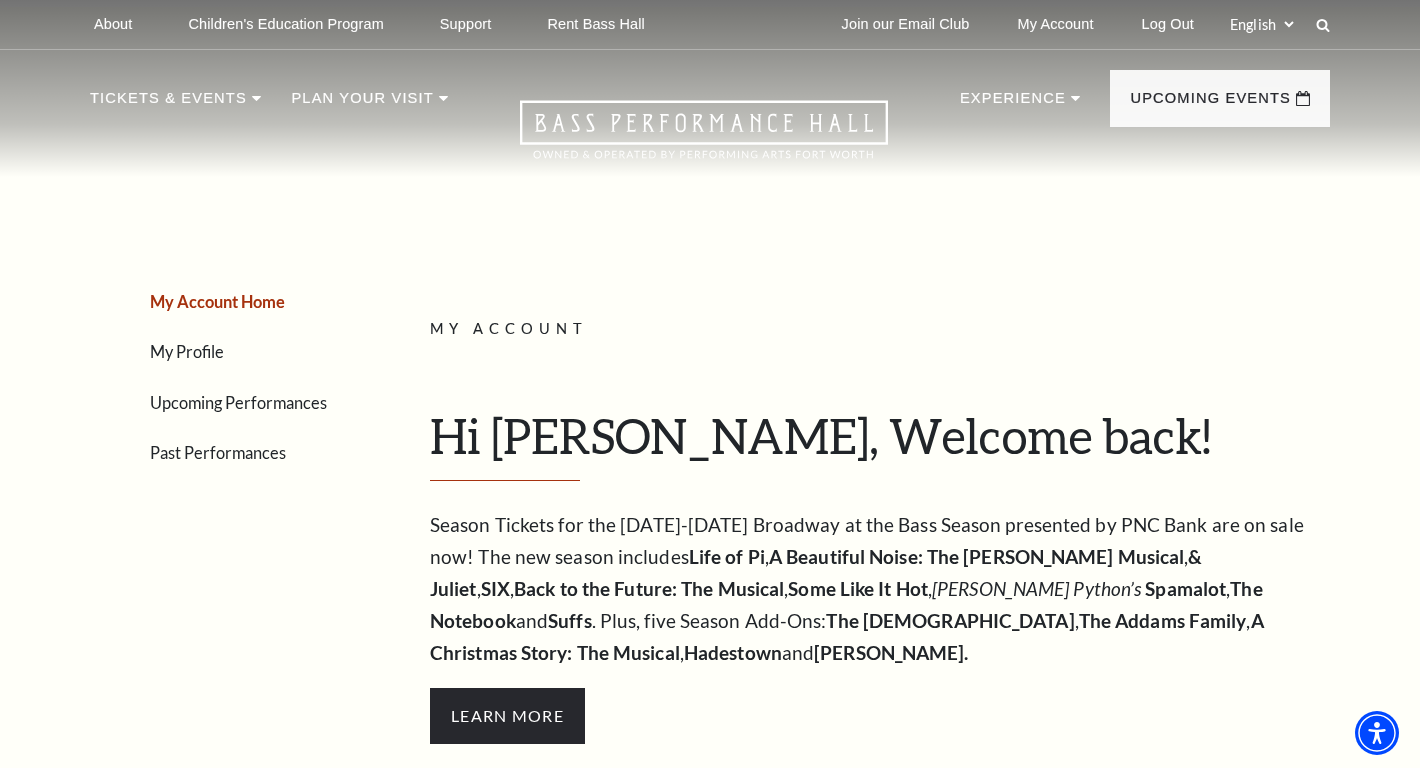 click on "My Profile" at bounding box center (187, 351) 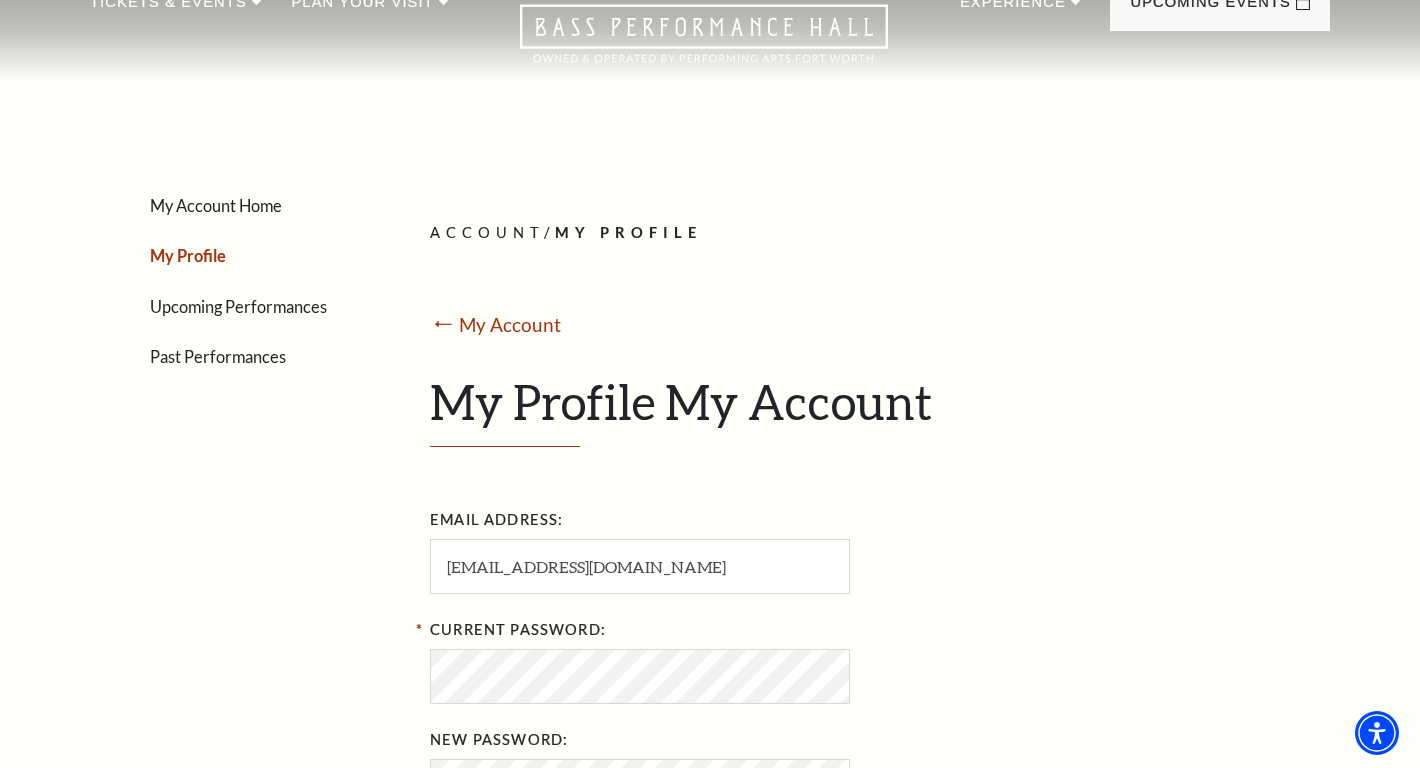 scroll, scrollTop: 91, scrollLeft: 0, axis: vertical 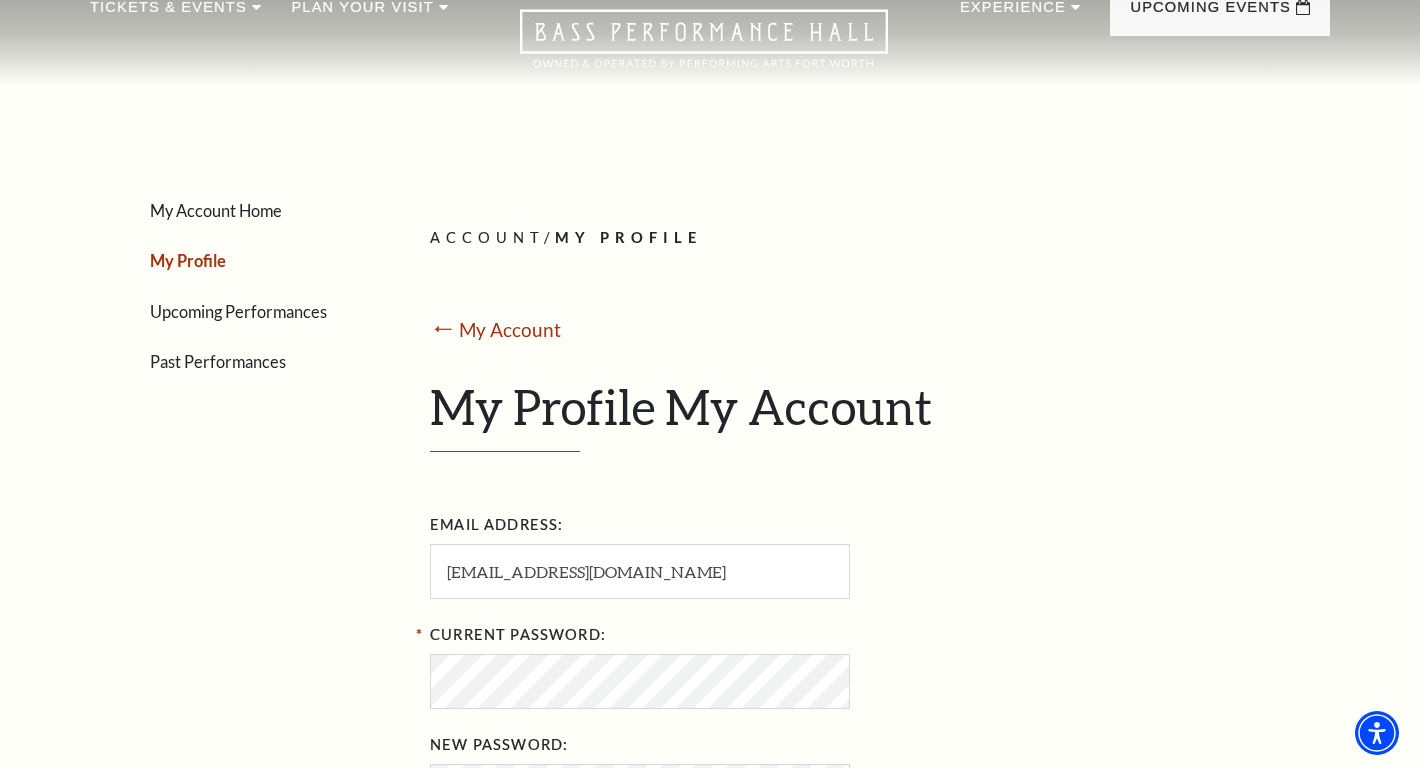 click on "Upcoming Performances" at bounding box center (238, 311) 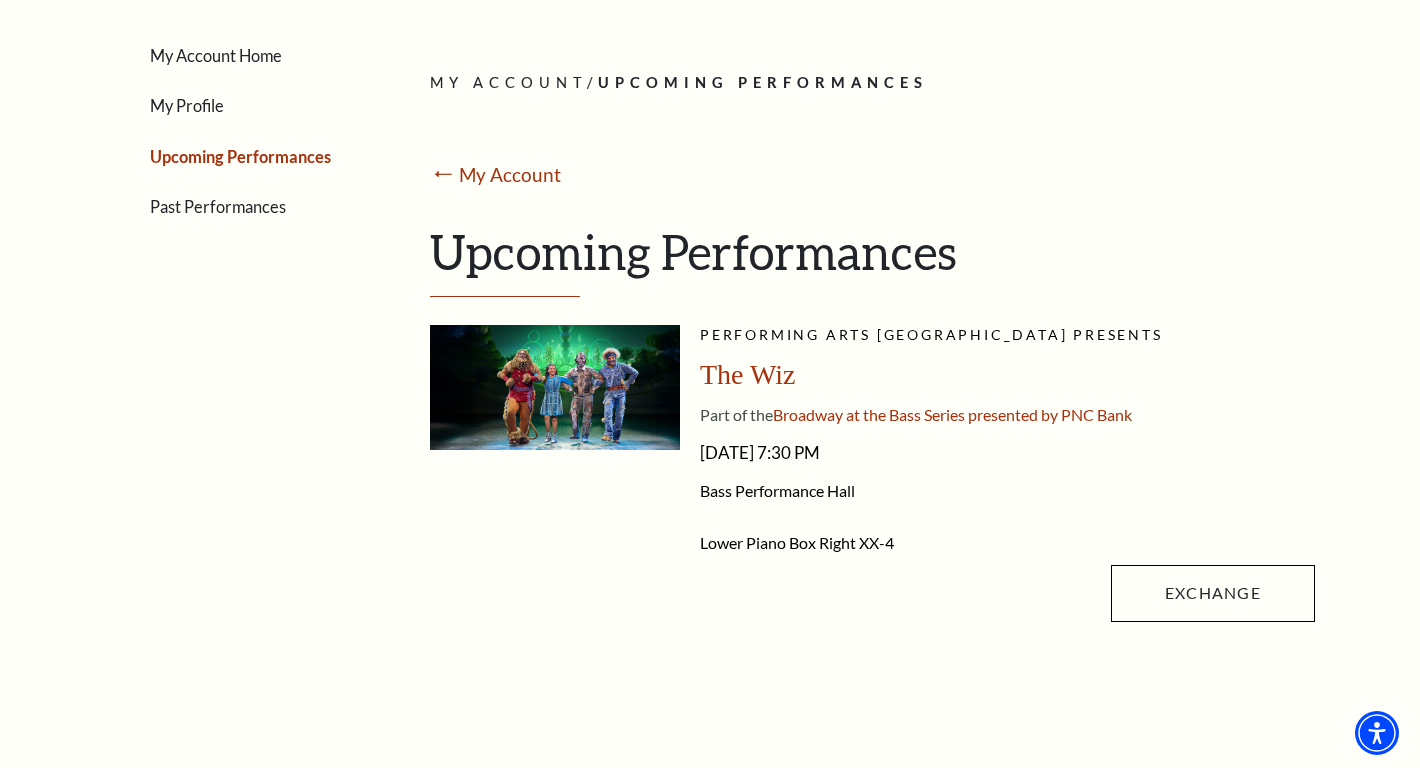 scroll, scrollTop: 357, scrollLeft: 0, axis: vertical 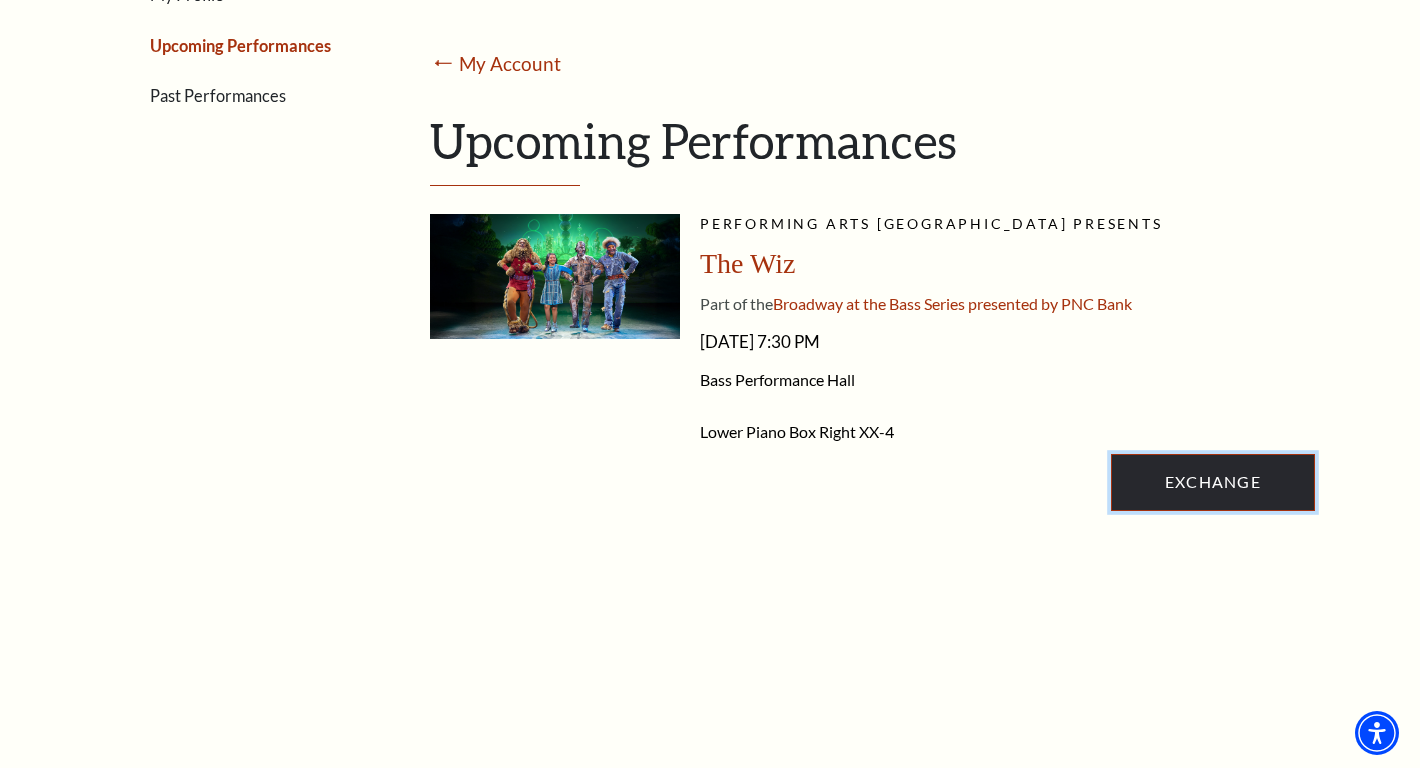 click on "Exchange" at bounding box center [1213, 482] 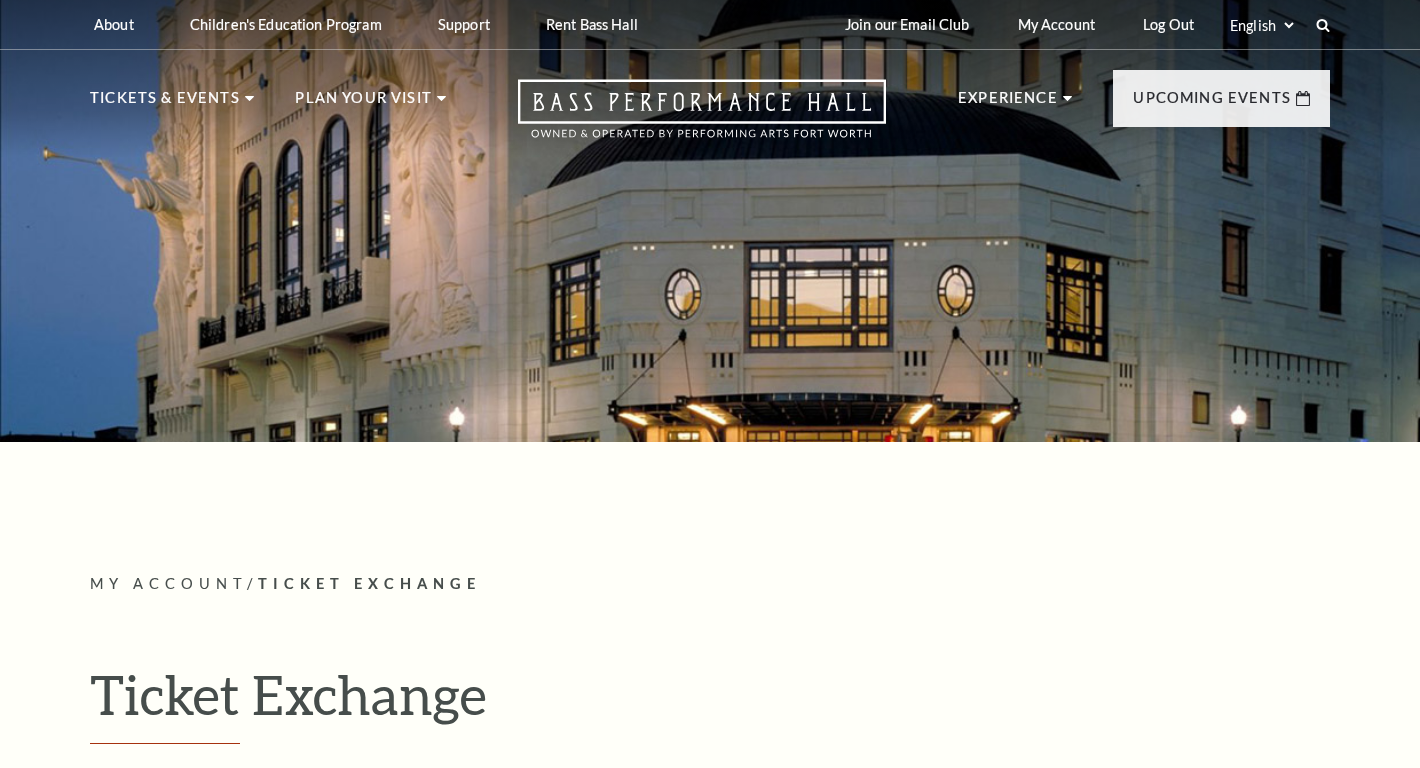 scroll, scrollTop: 0, scrollLeft: 0, axis: both 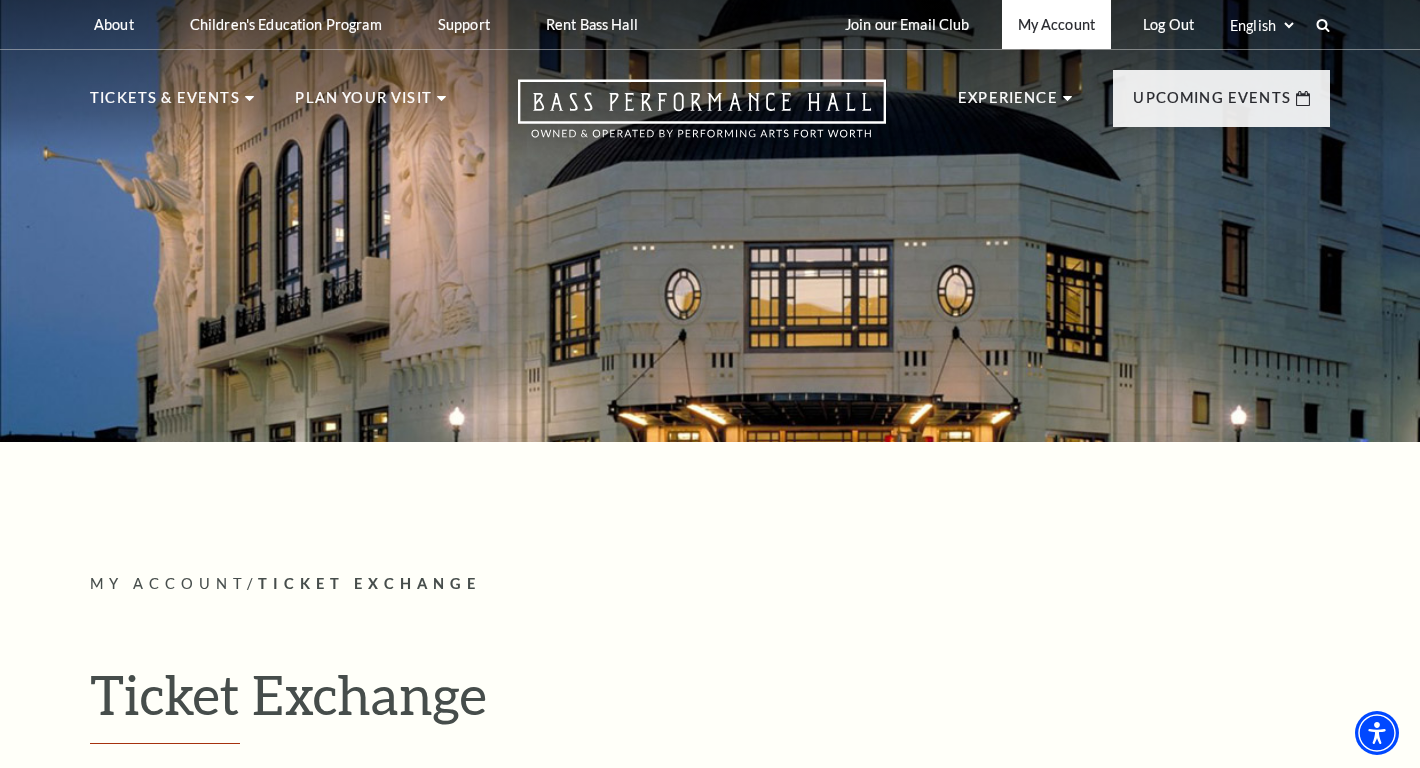 click on "My Account" at bounding box center (1056, 24) 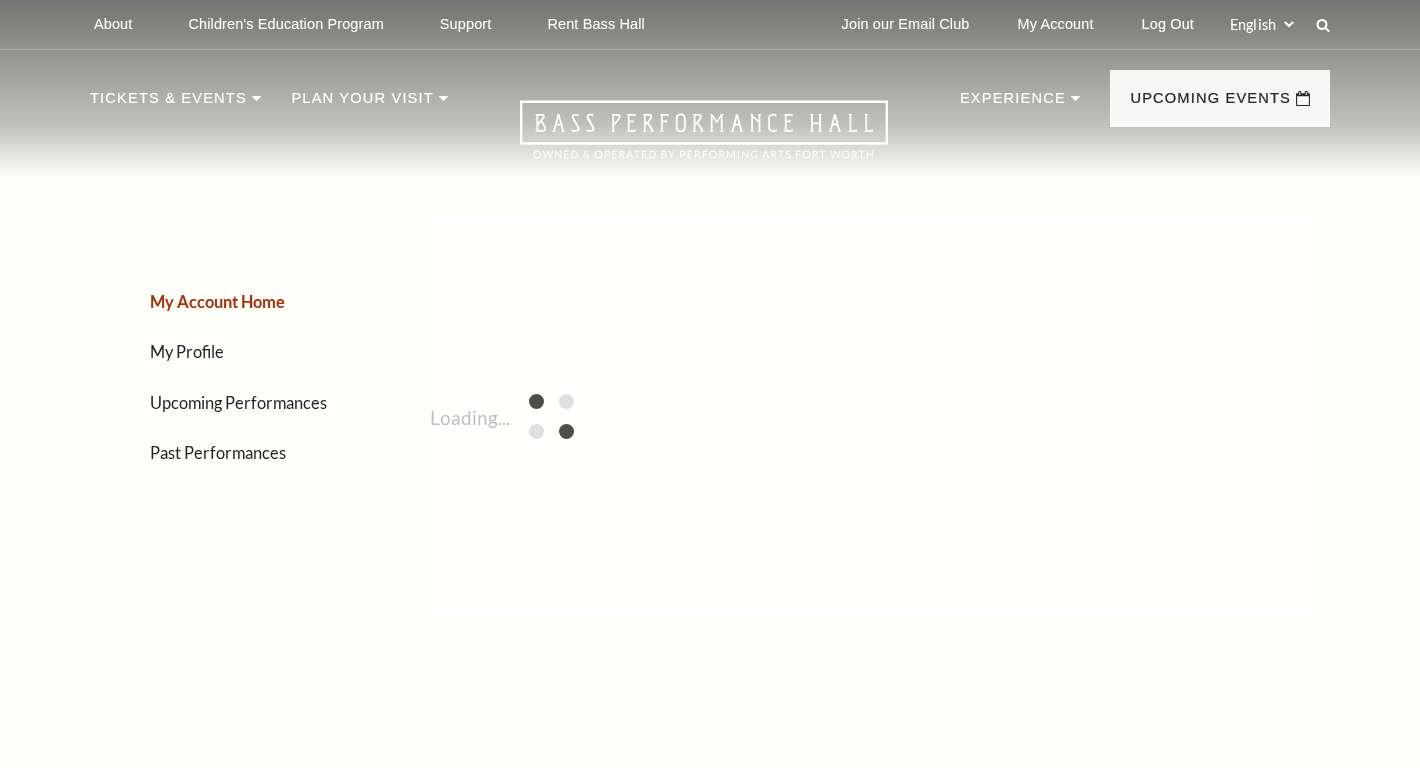 scroll, scrollTop: 0, scrollLeft: 0, axis: both 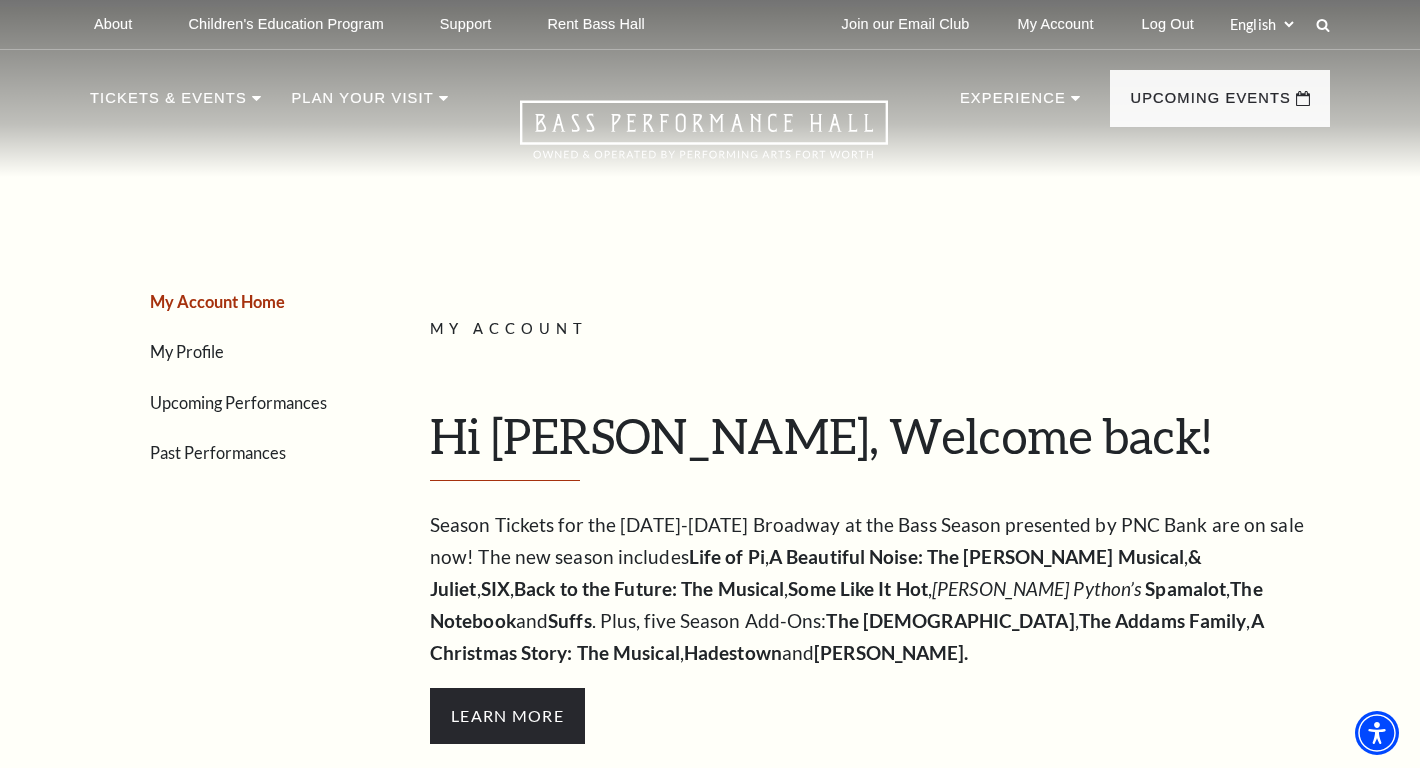 click on "My Profile" at bounding box center [187, 351] 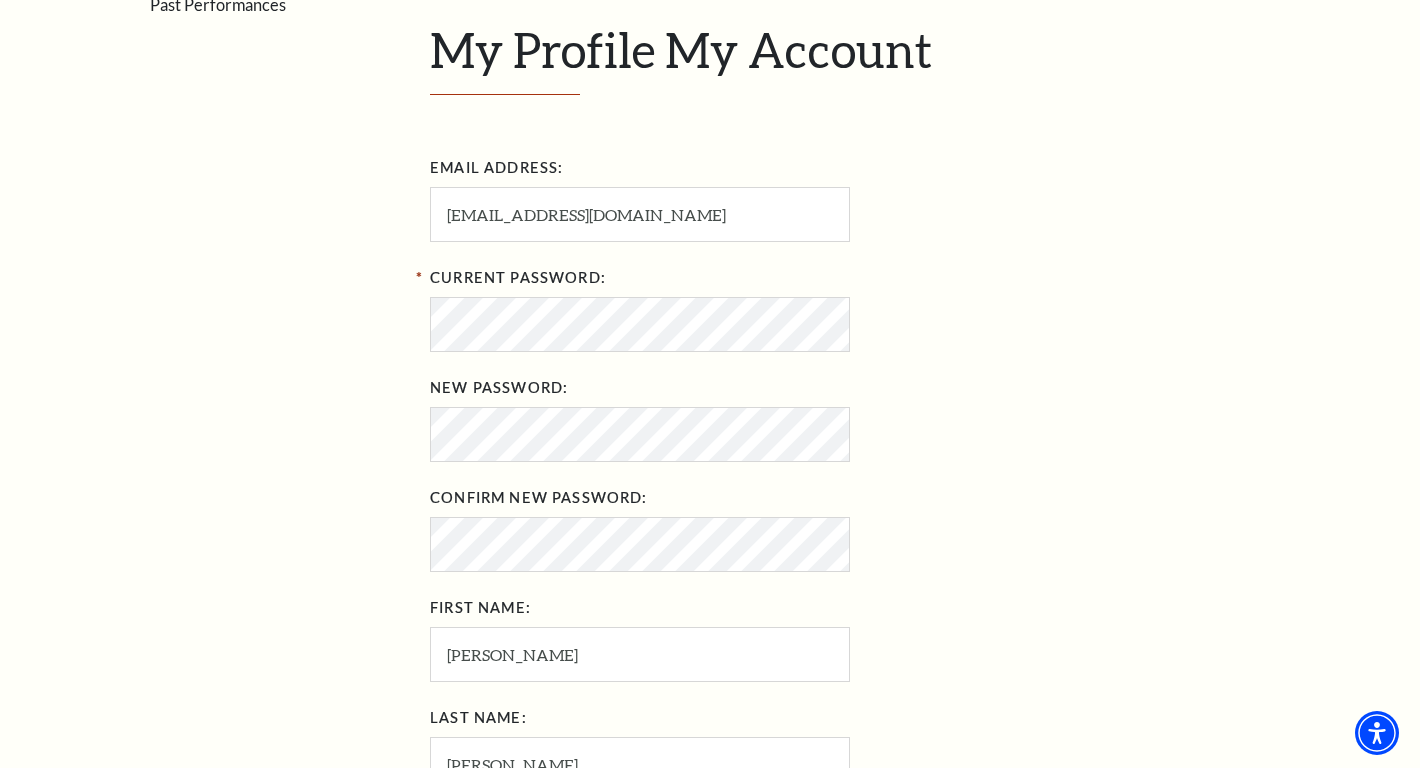 scroll, scrollTop: 145, scrollLeft: 0, axis: vertical 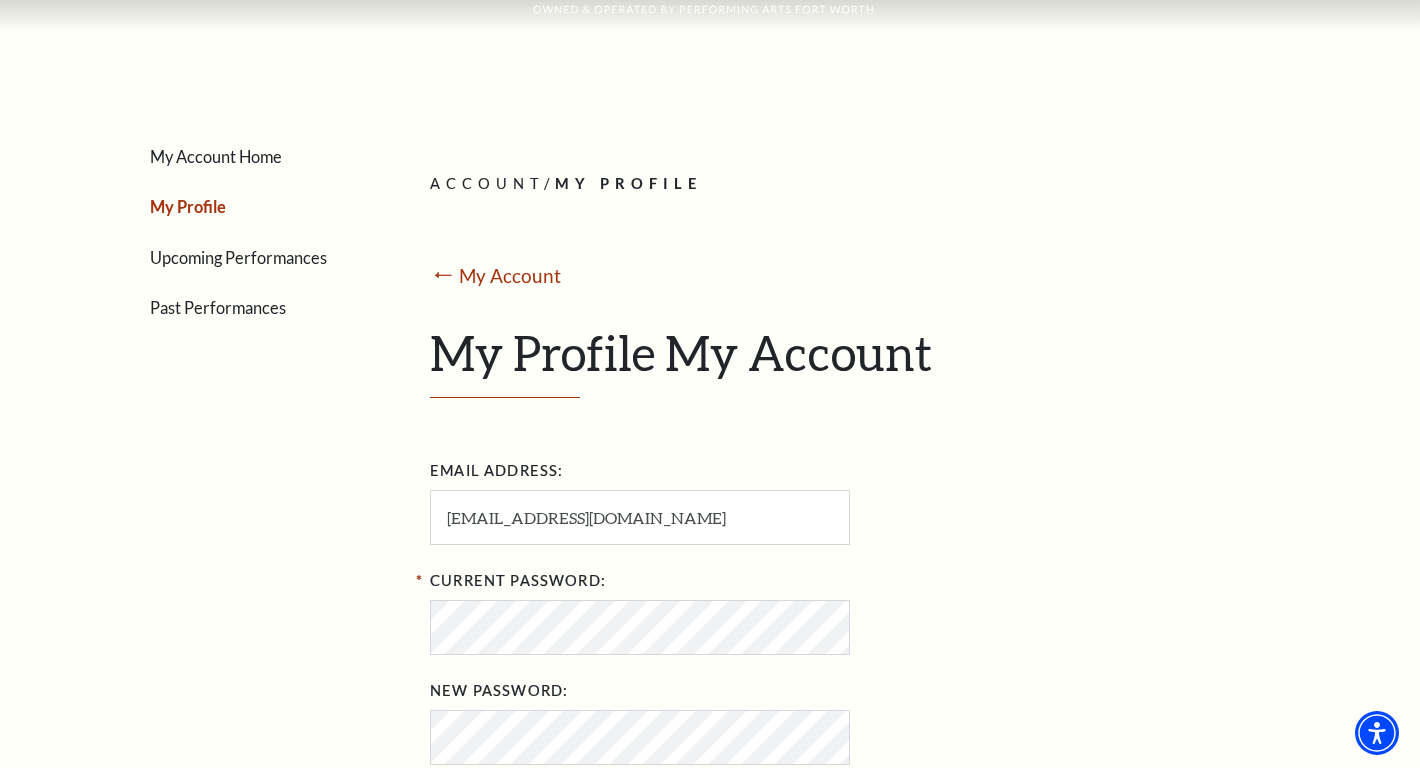 click on "Upcoming Performances" at bounding box center [238, 257] 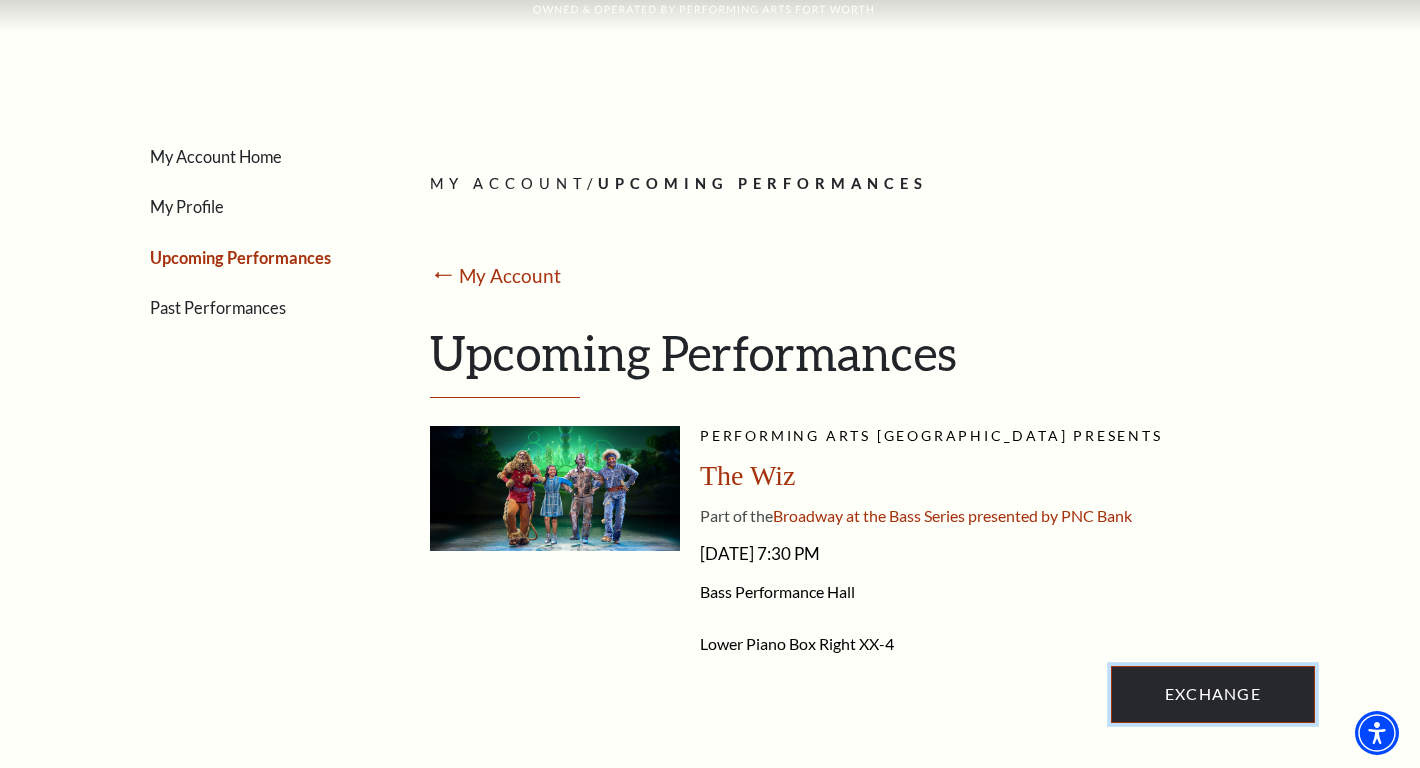 click on "Exchange" at bounding box center (1213, 694) 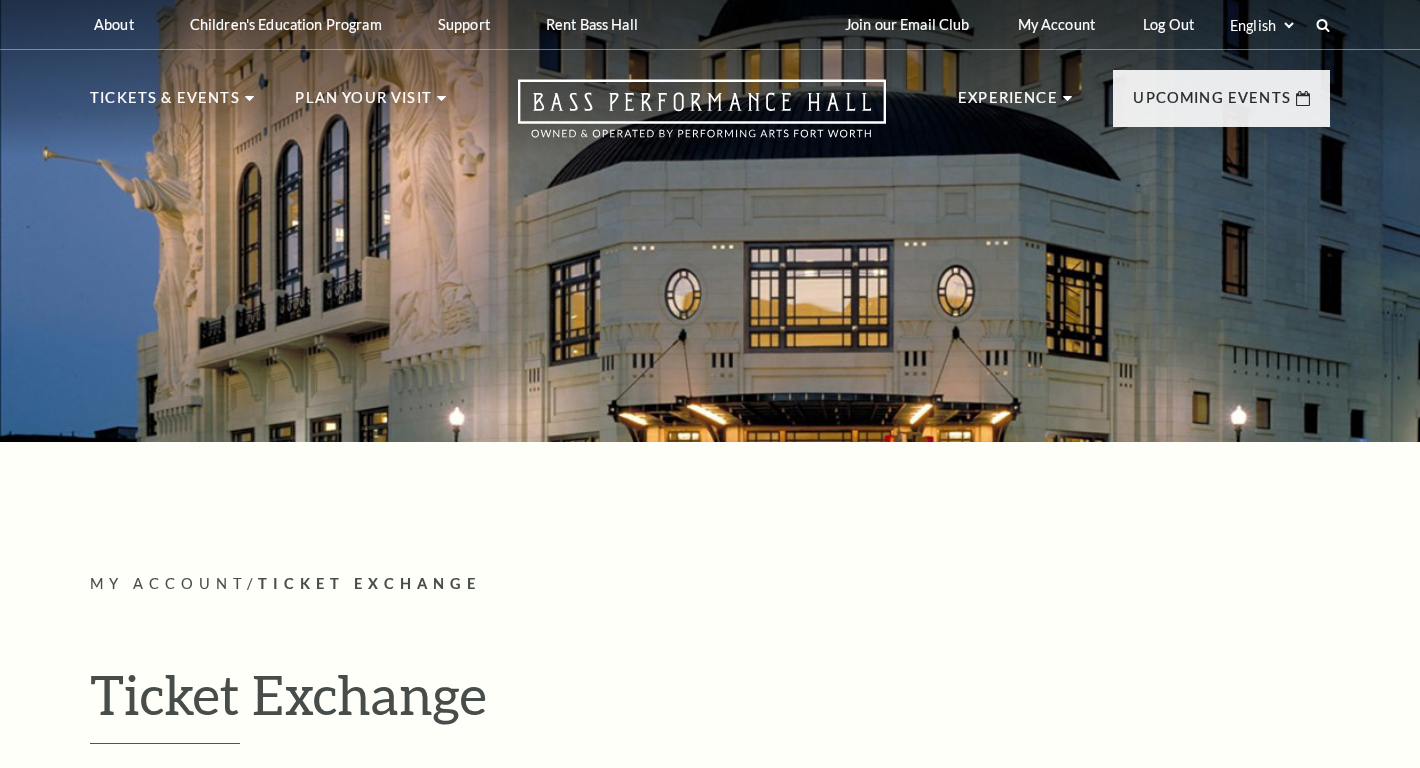 scroll, scrollTop: 0, scrollLeft: 0, axis: both 